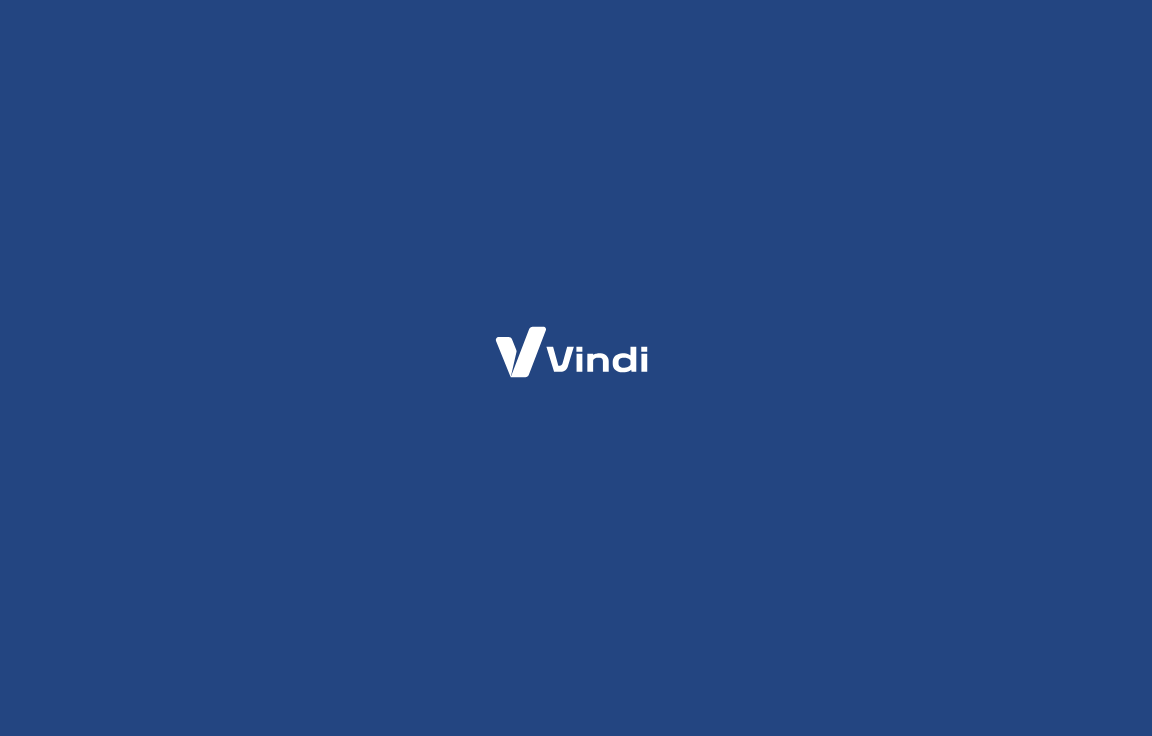 scroll, scrollTop: 0, scrollLeft: 0, axis: both 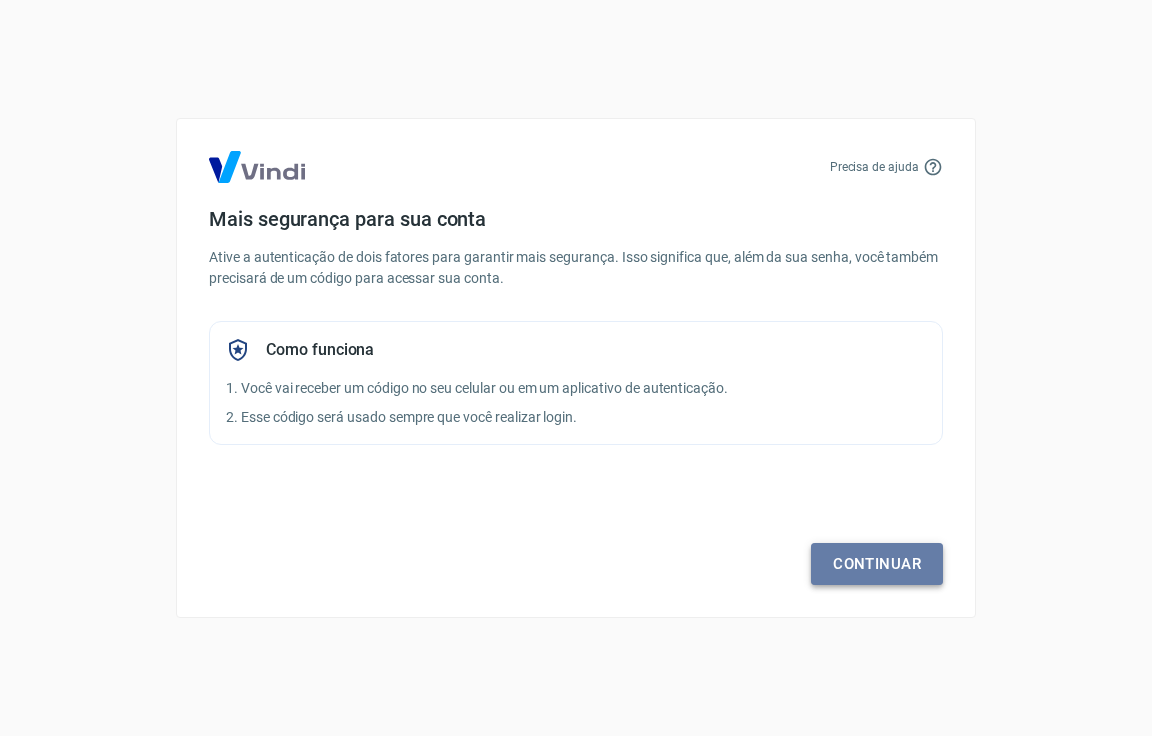 click on "Continuar" at bounding box center [877, 564] 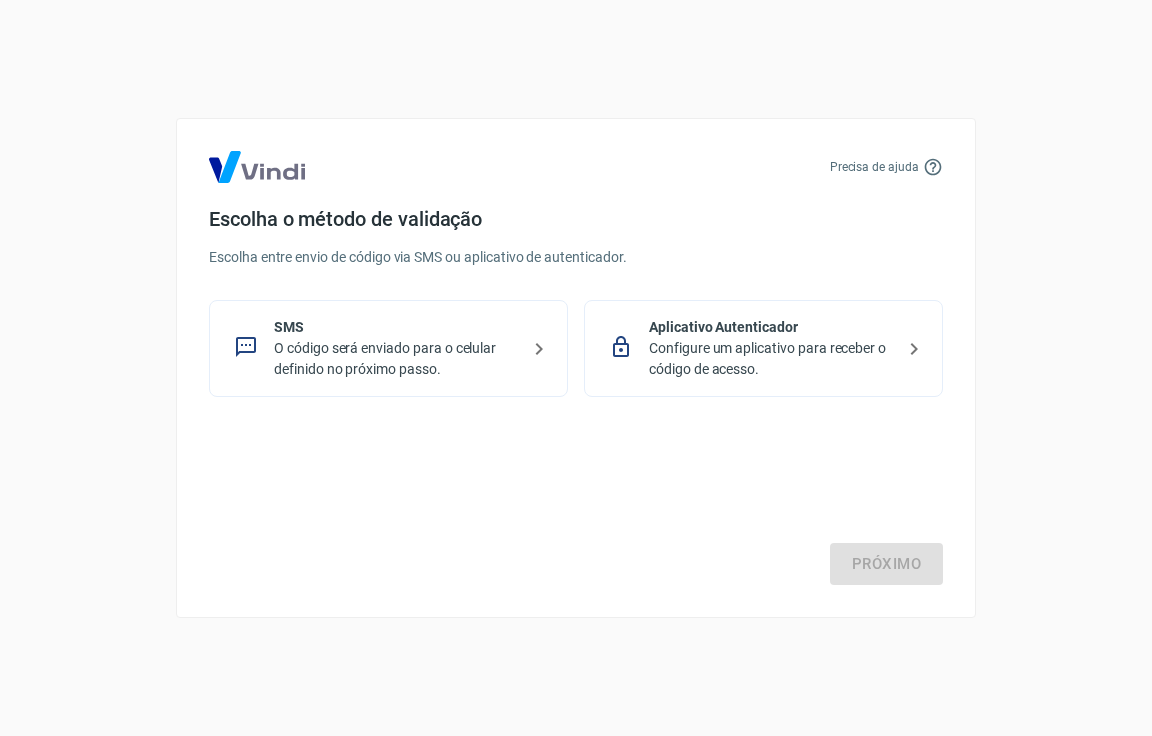 click on "O código será enviado para o celular definido no próximo passo." at bounding box center (396, 359) 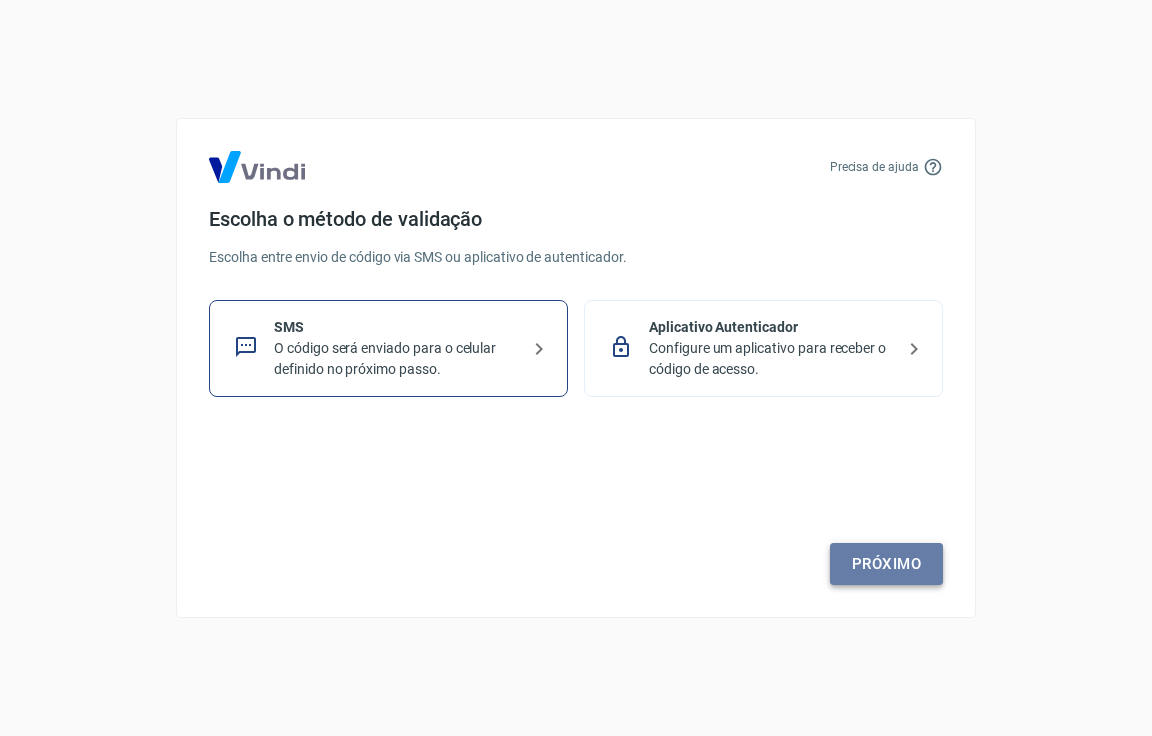 click on "Próximo" at bounding box center [886, 564] 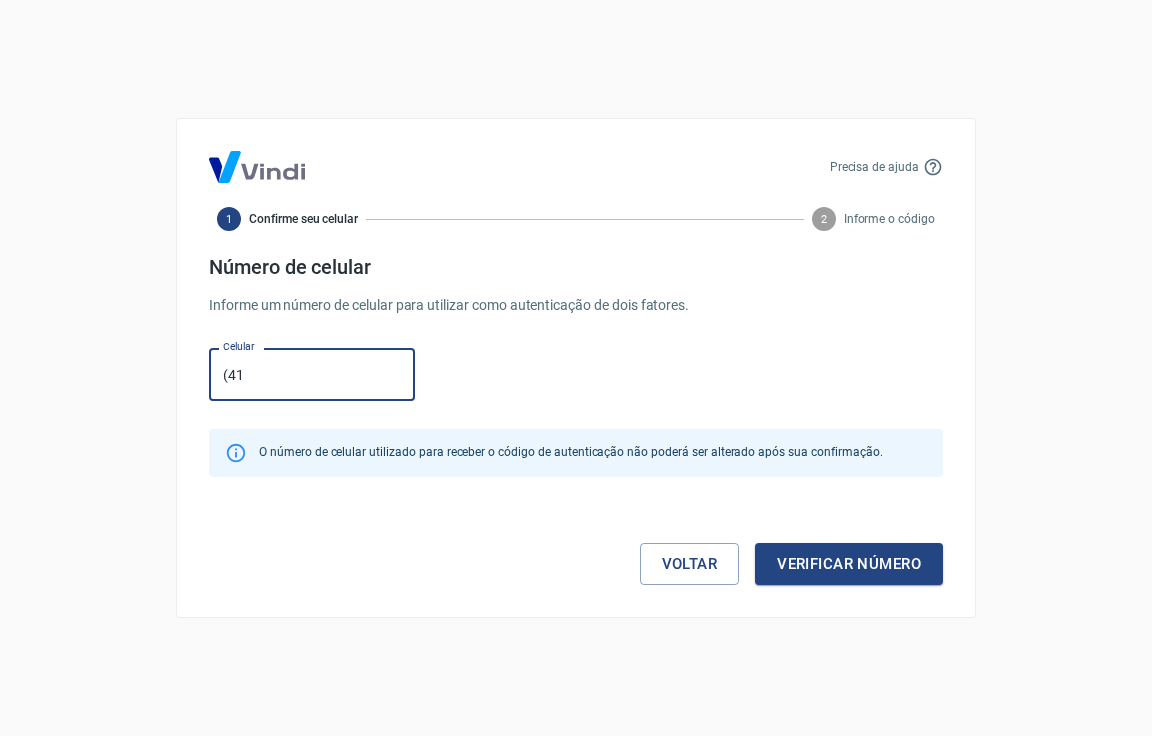 click on "Precisa de ajuda 1 Confirme seu celular 2 Informe o código Número de celular Informe um número de celular para utilizar como autenticação de dois fatores. Celular (41 Celular O número de celular utilizado para receber o código de autenticação não poderá ser alterado após sua confirmação. Voltar Verificar número" at bounding box center [576, 368] 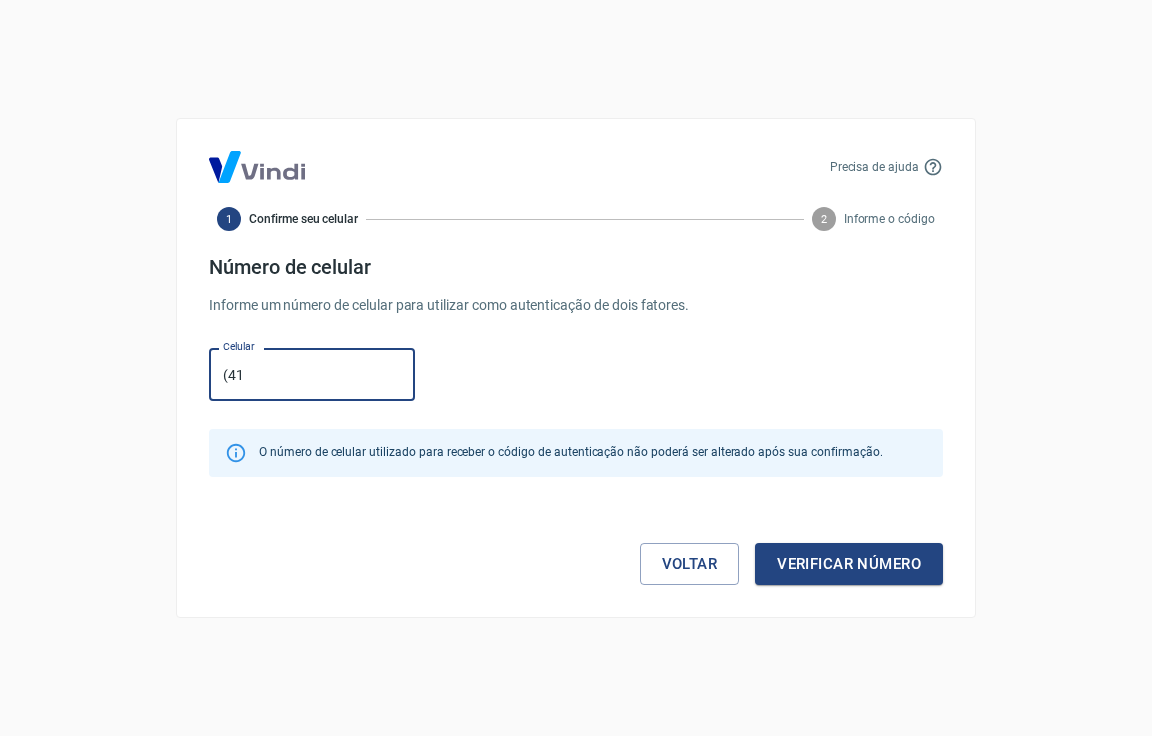 click on "(41" at bounding box center (312, 374) 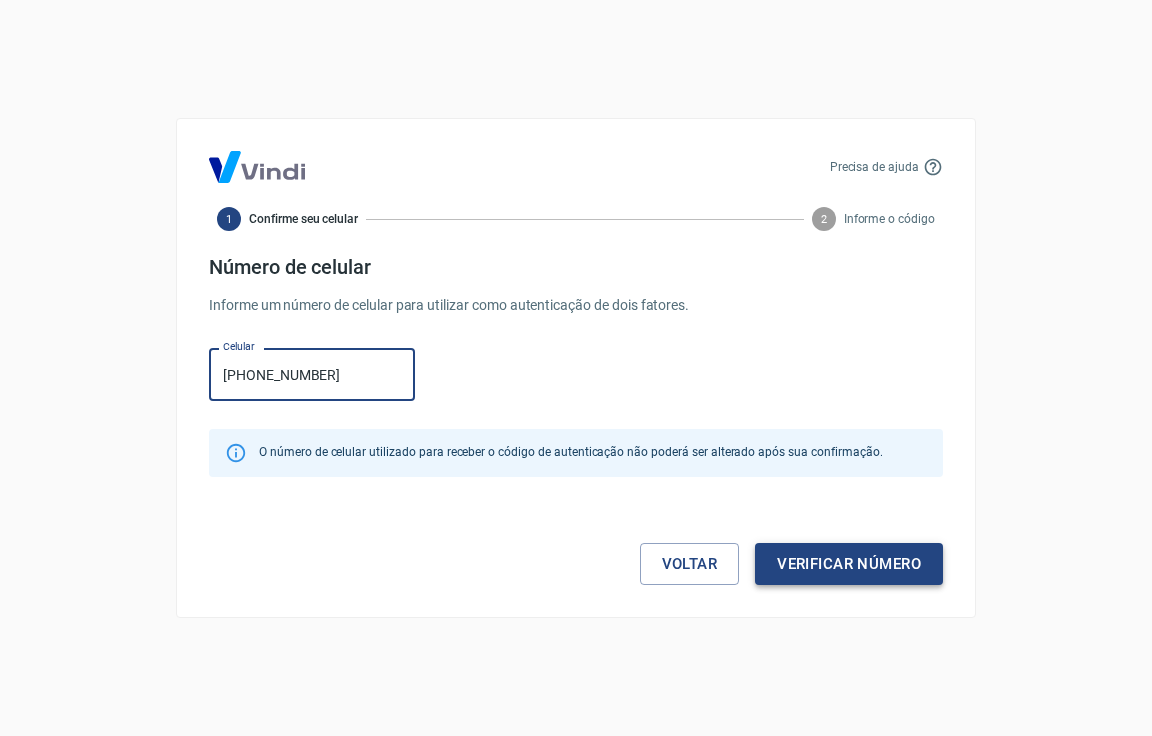 type on "(41) 98887-4308" 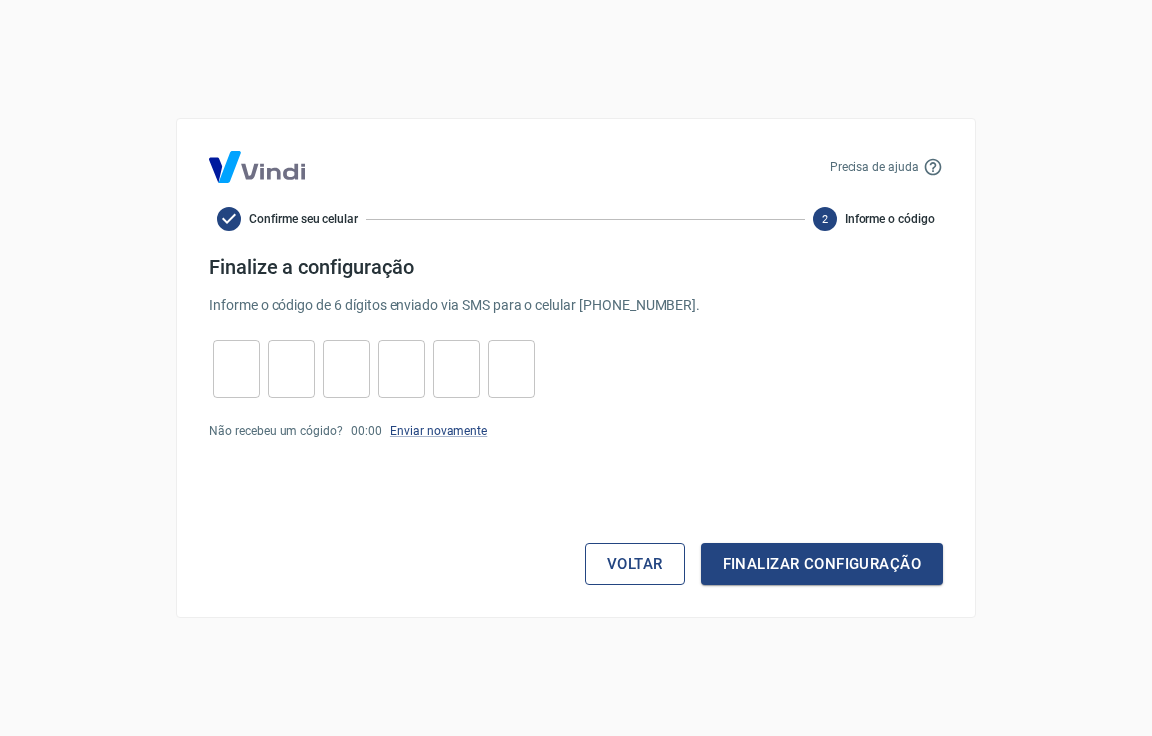click on "Voltar" at bounding box center (635, 564) 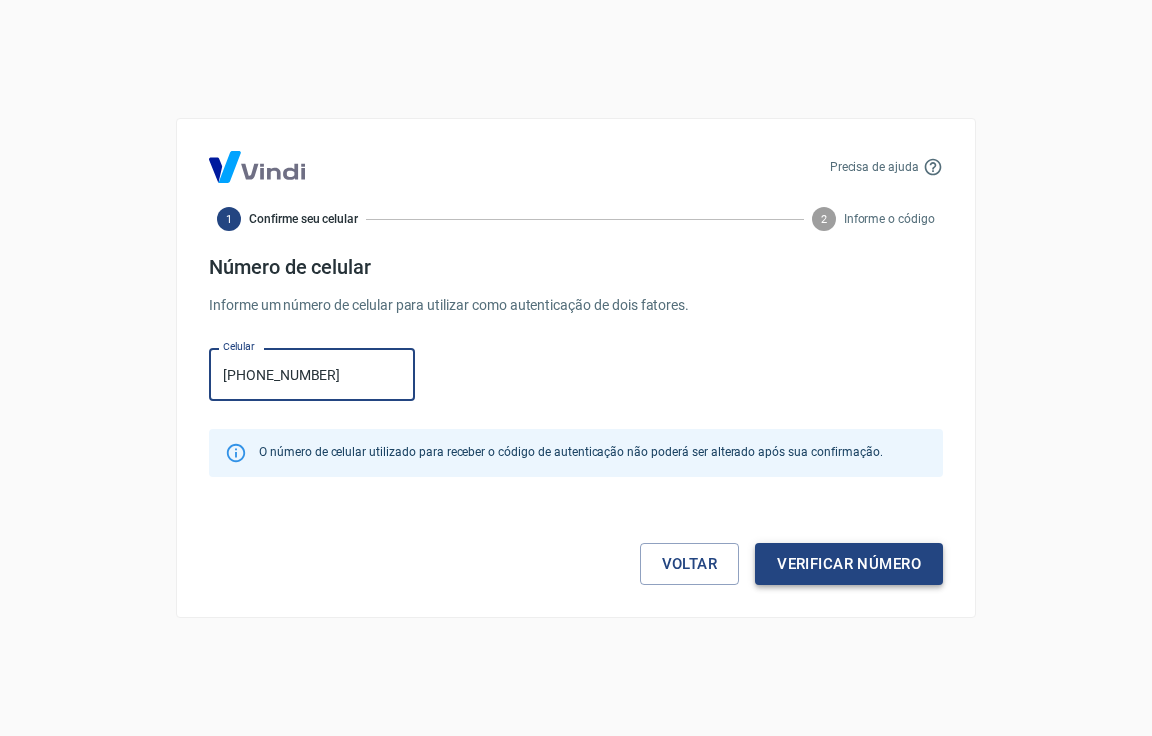 type on "(41) 98822-0831" 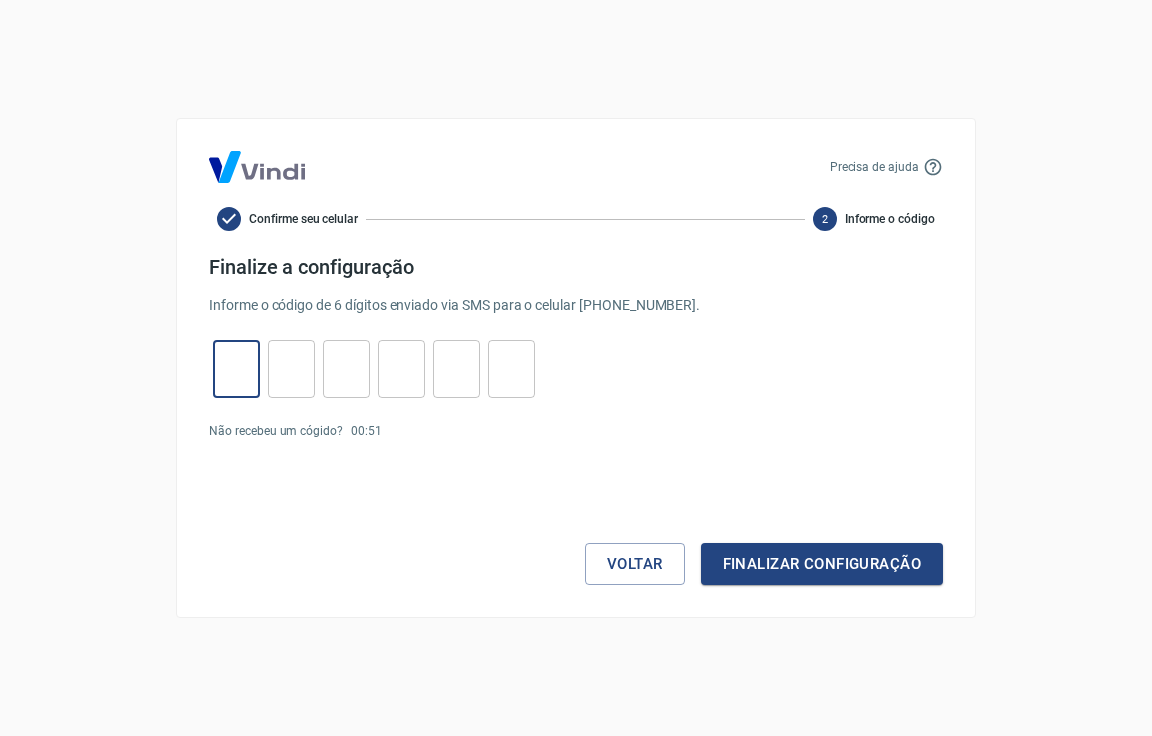click at bounding box center [236, 369] 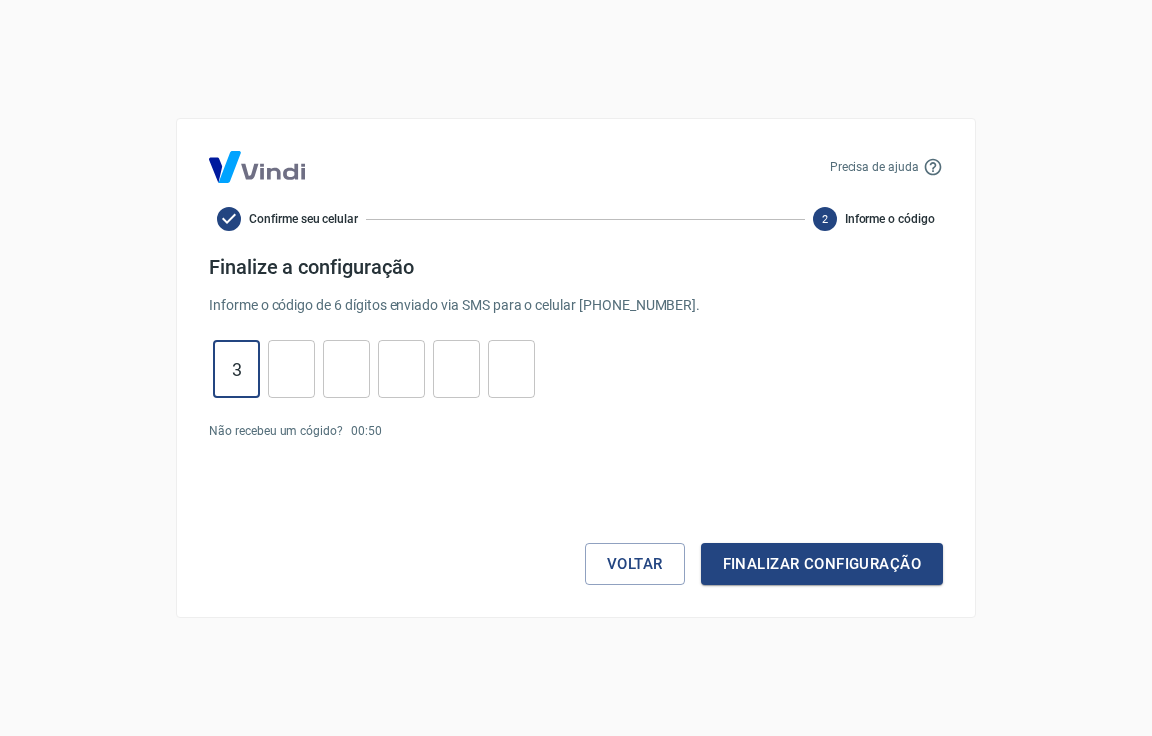 type on "3" 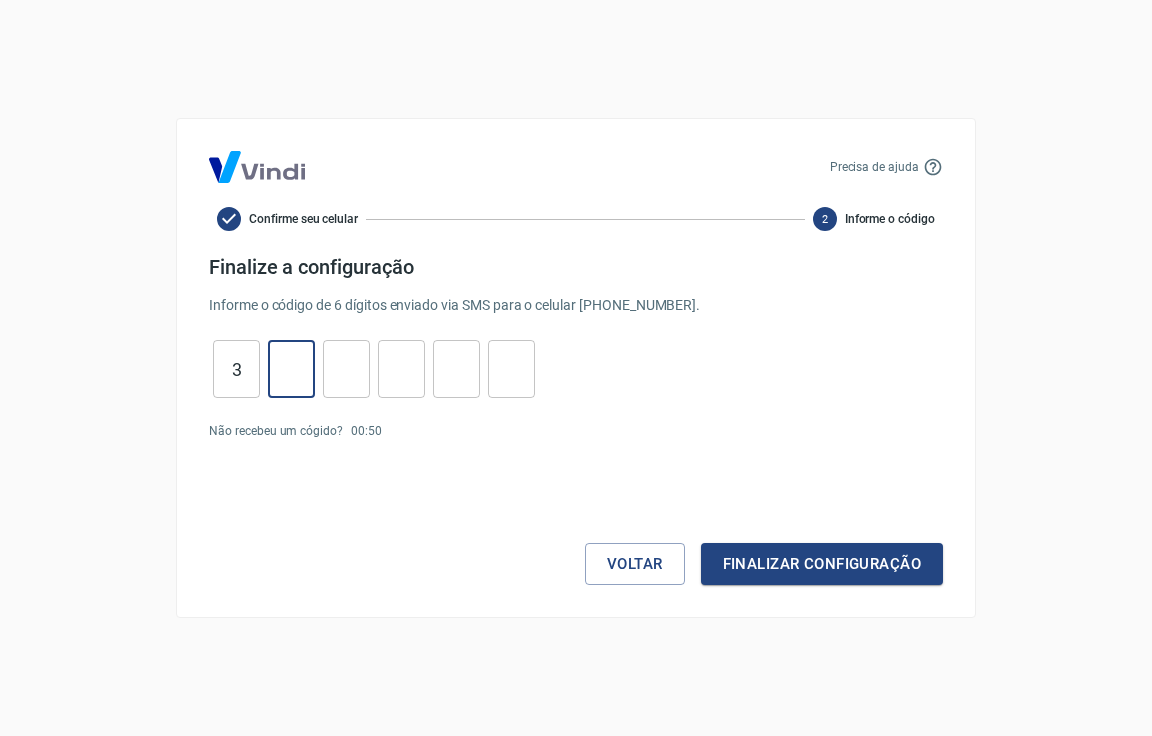 type on "9" 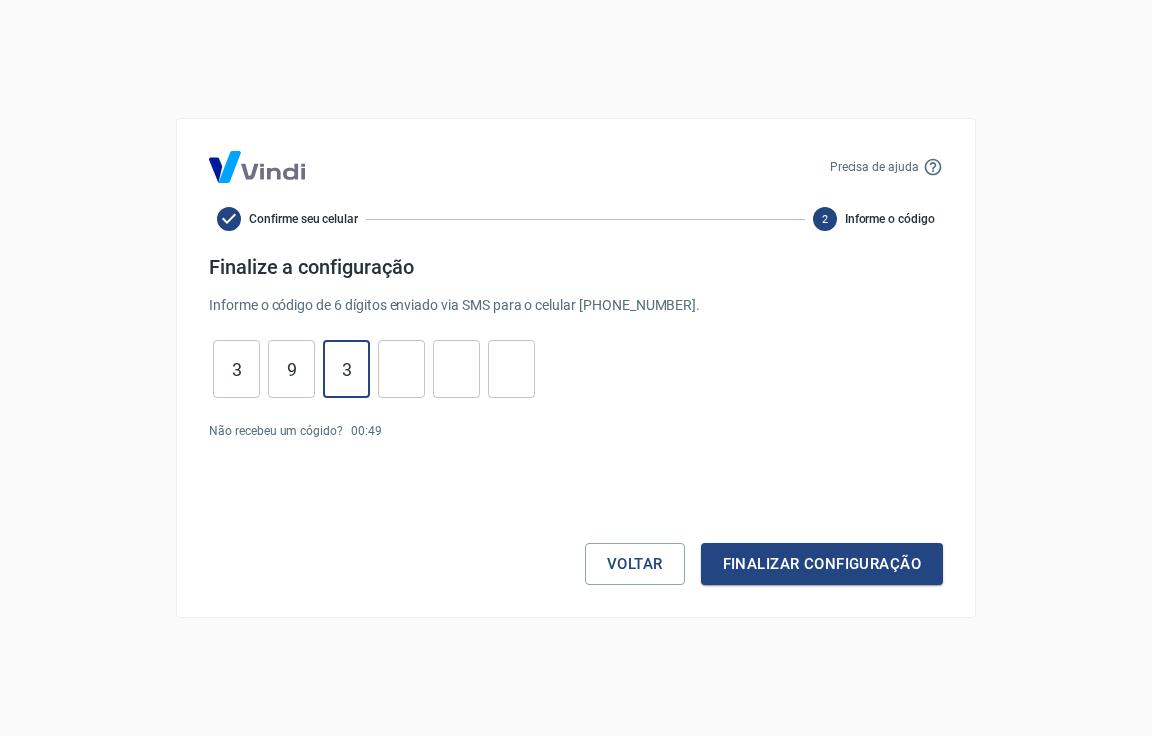 type on "3" 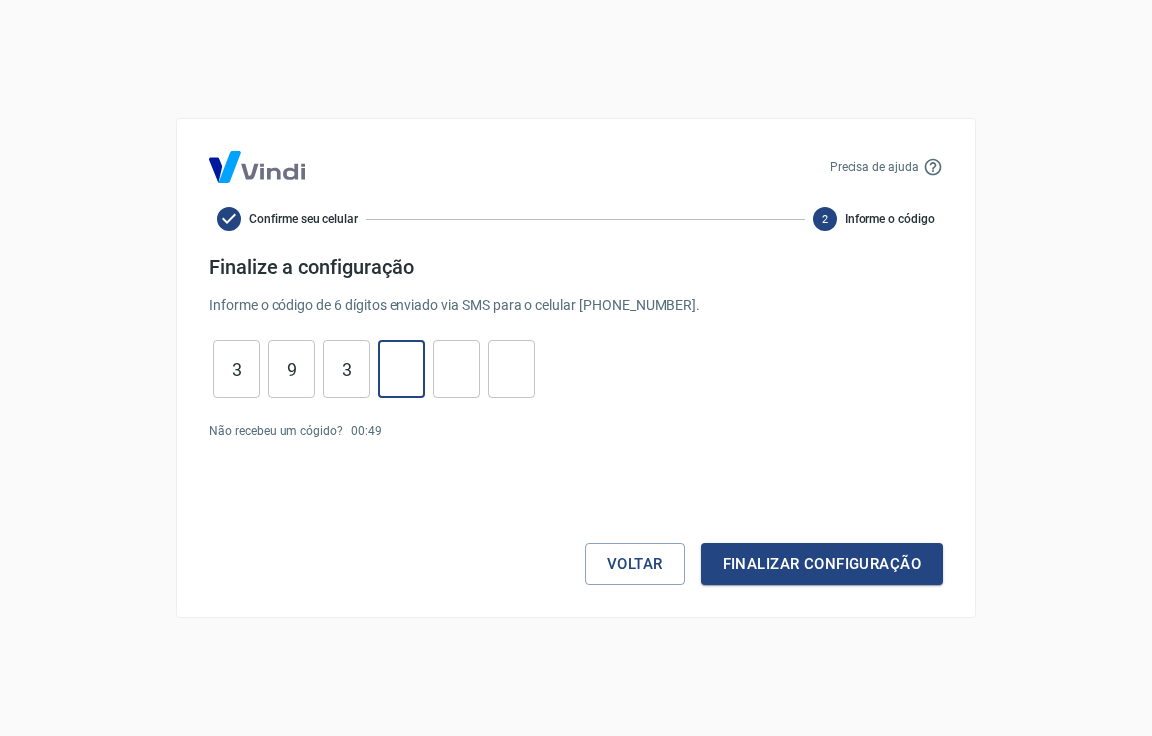 type on "2" 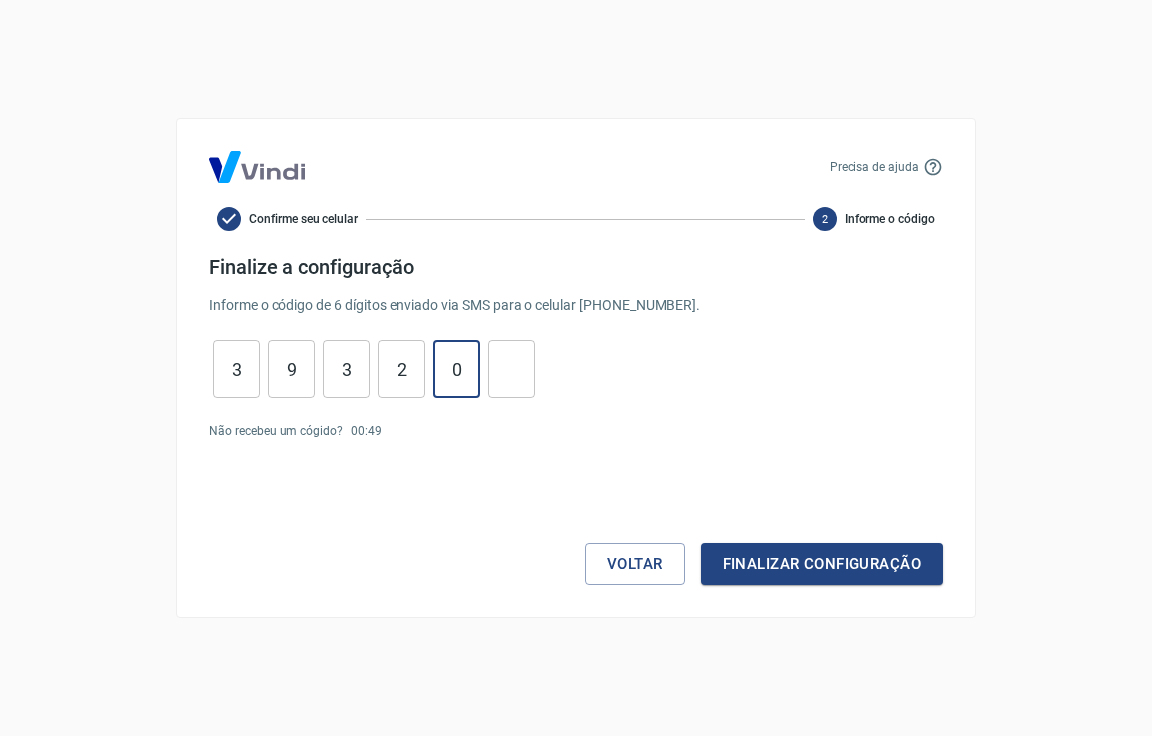 type on "0" 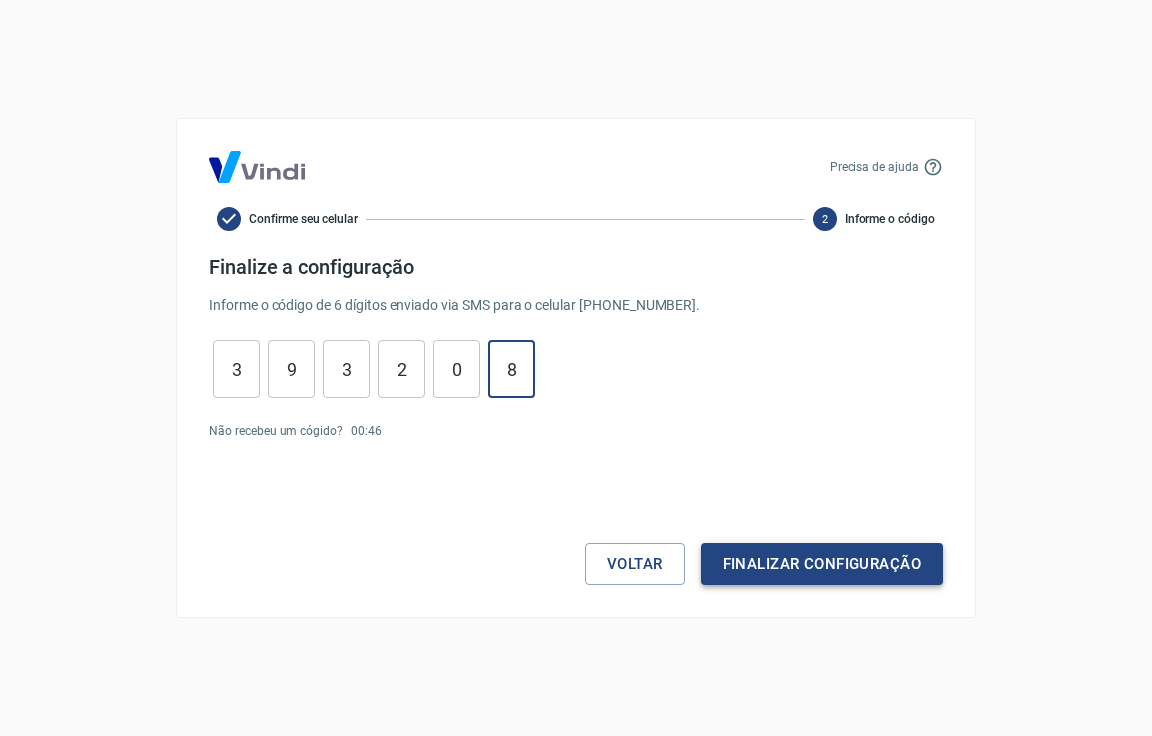 click on "Finalizar configuração" at bounding box center [822, 564] 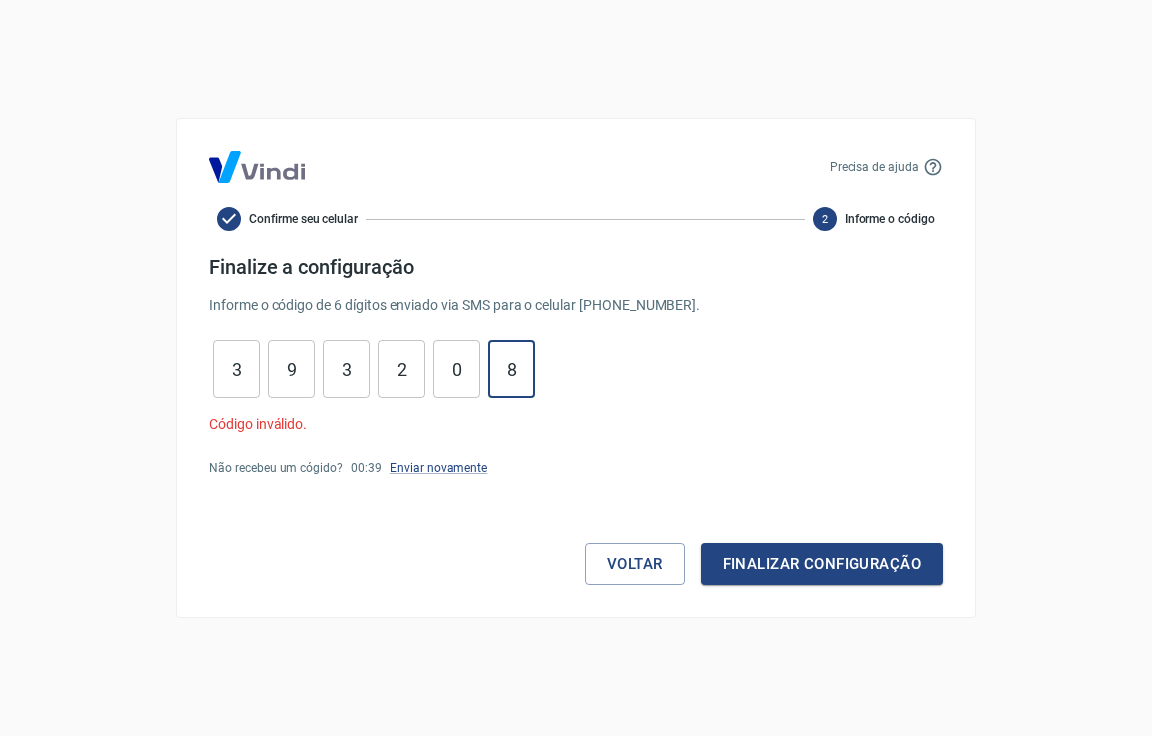 click on "8" at bounding box center [511, 369] 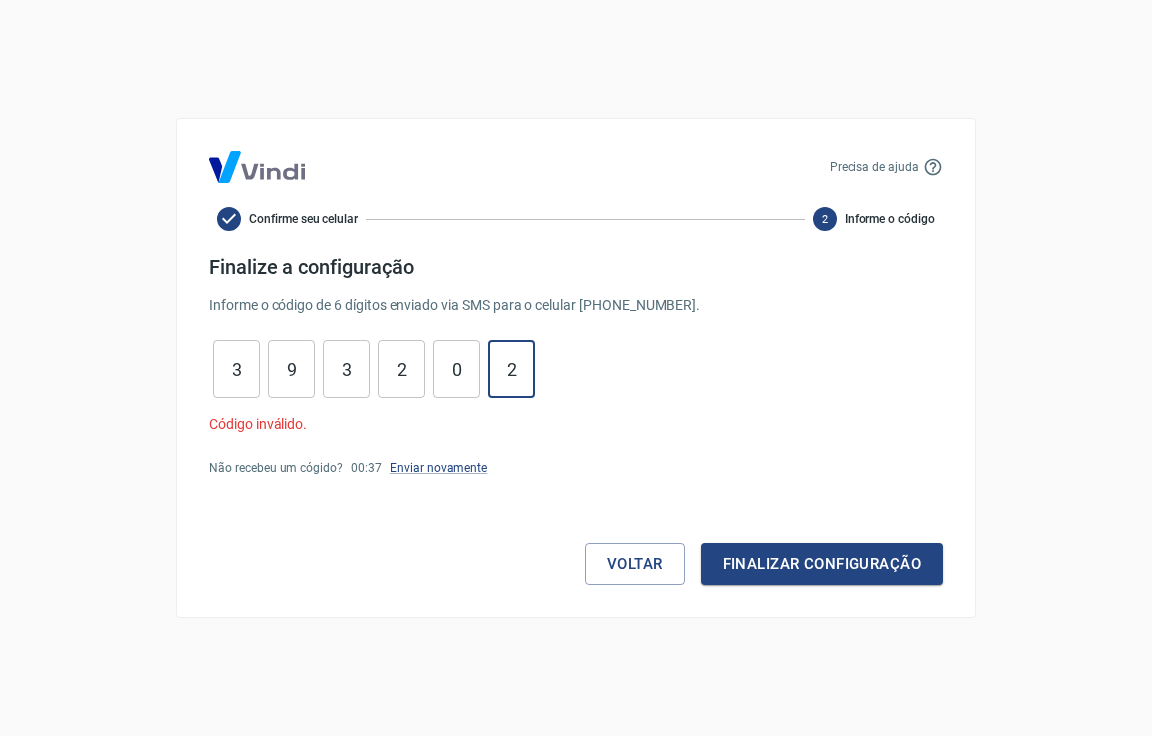 type on "2" 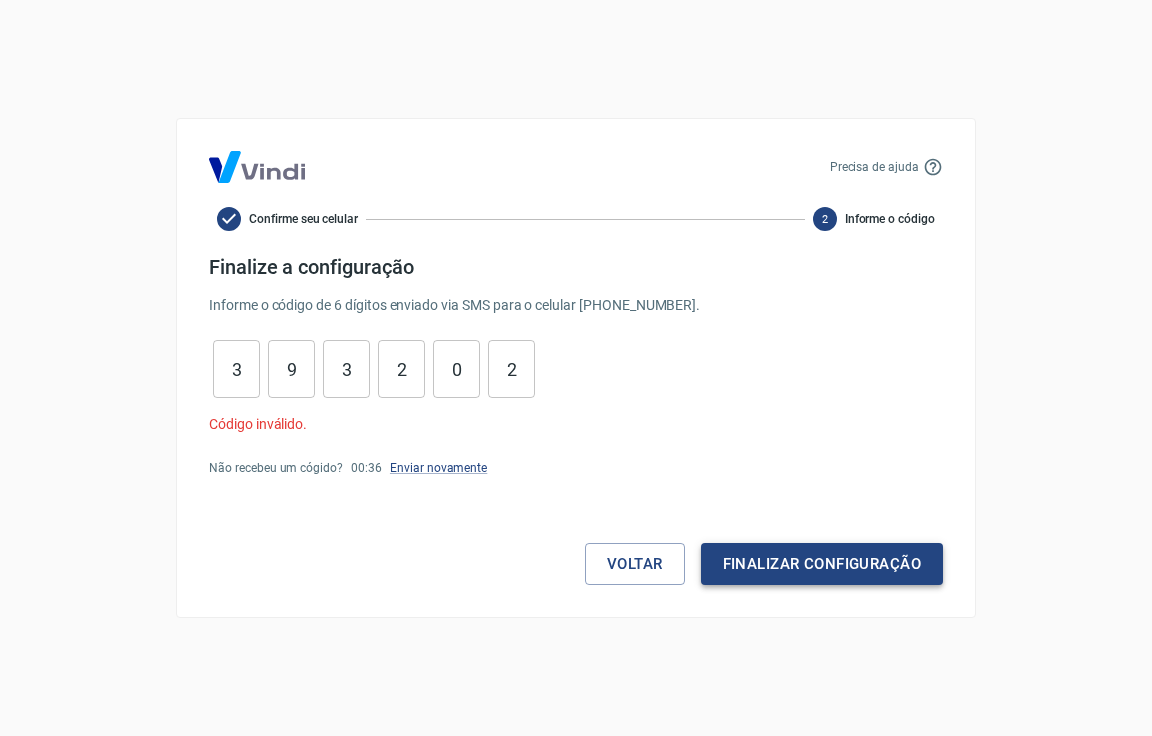 click on "Finalizar configuração" at bounding box center [822, 564] 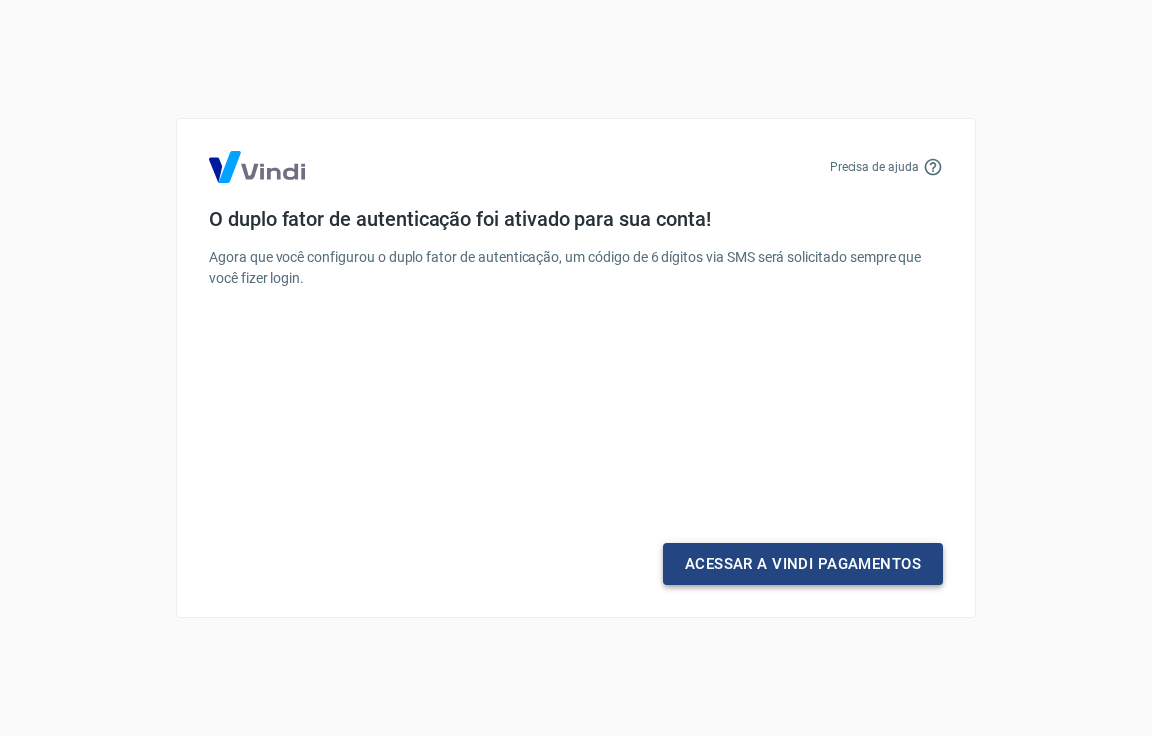 click on "Acessar a Vindi Pagamentos" at bounding box center [803, 564] 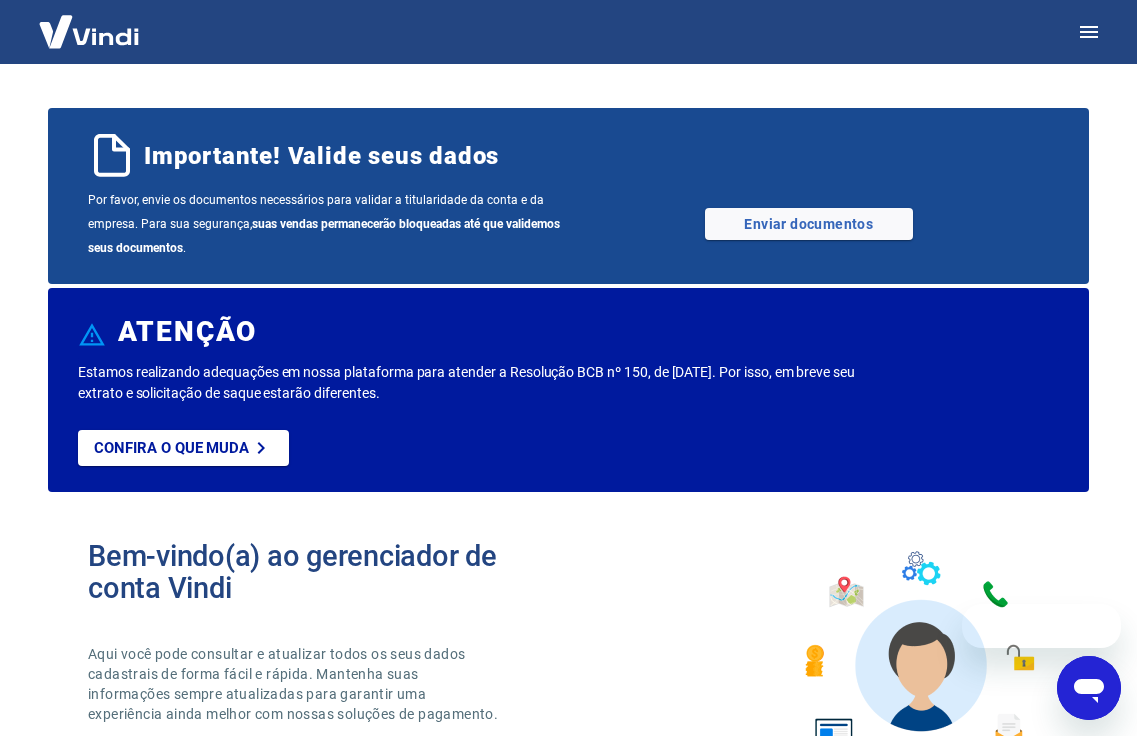 scroll, scrollTop: 0, scrollLeft: 0, axis: both 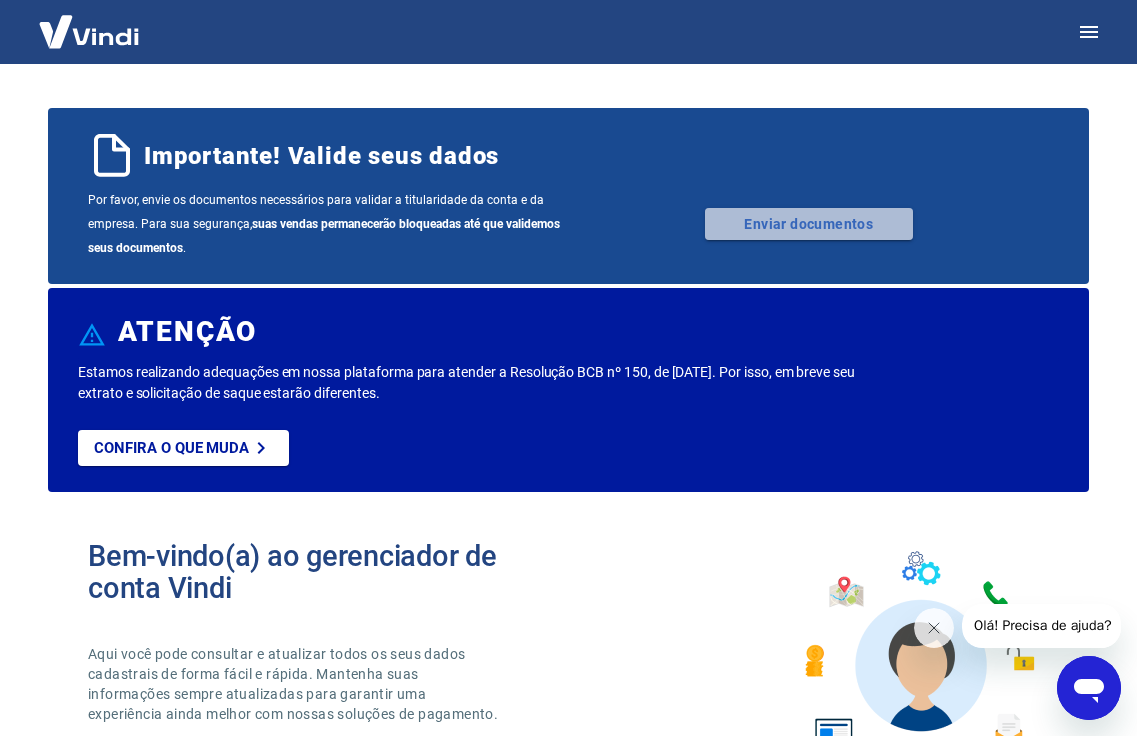 click on "Enviar documentos" at bounding box center (809, 224) 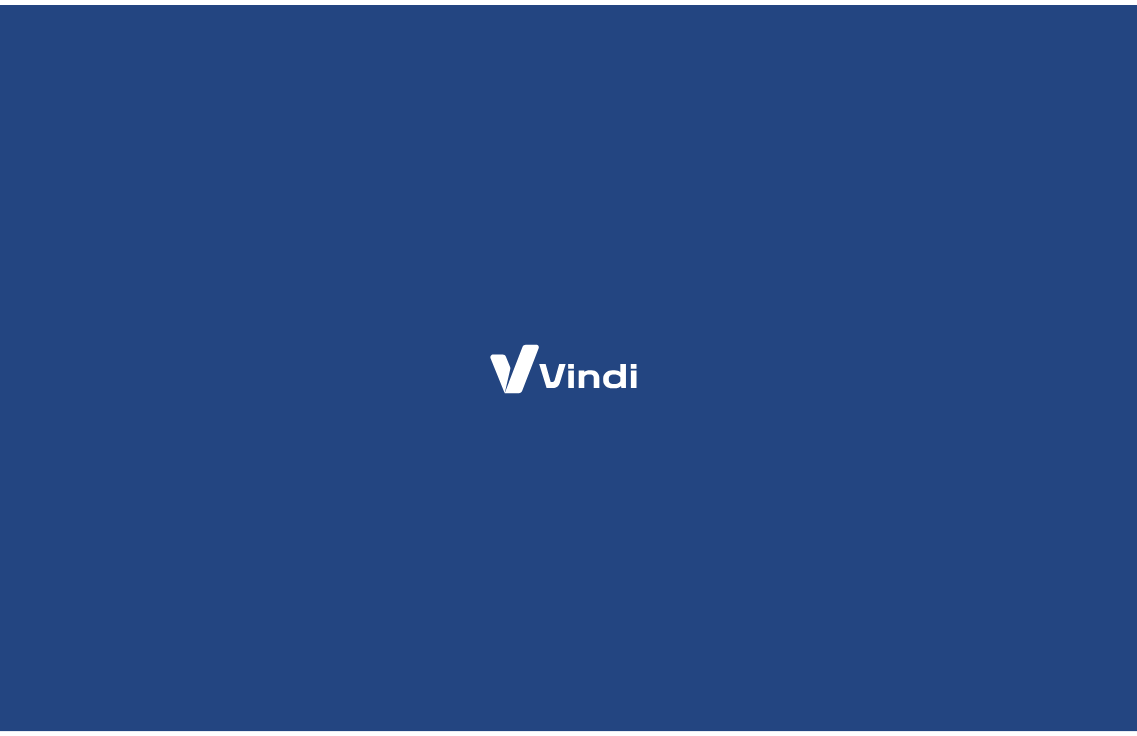 scroll, scrollTop: 0, scrollLeft: 0, axis: both 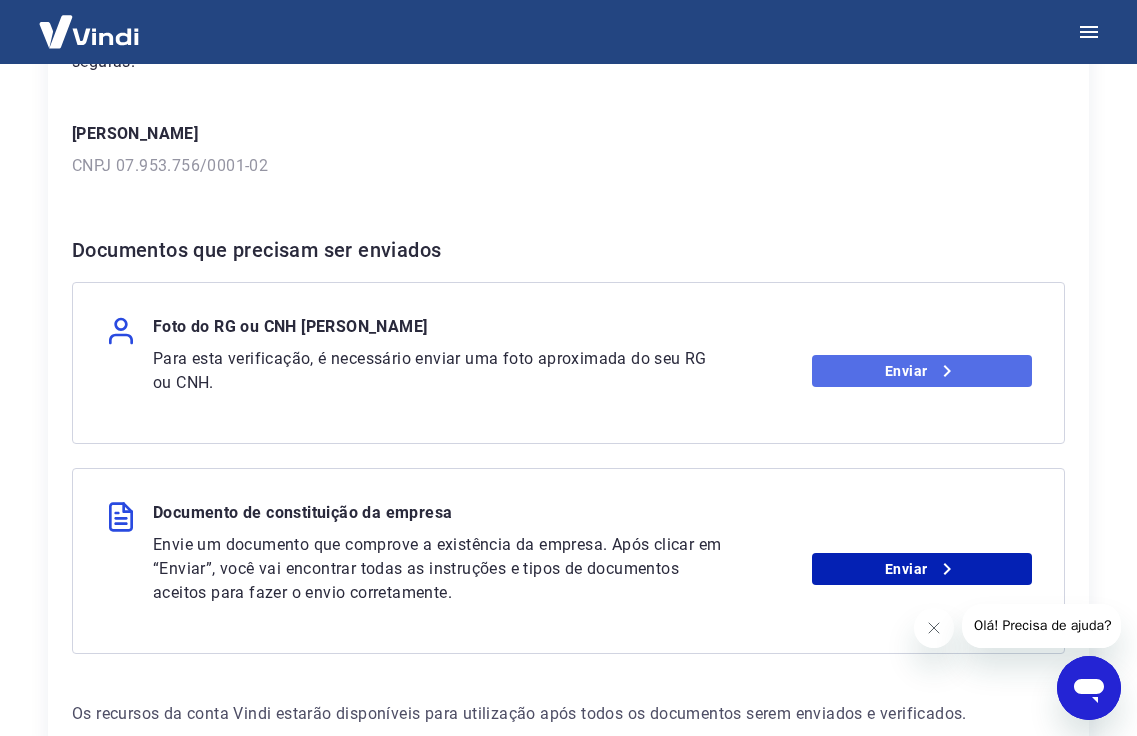 click 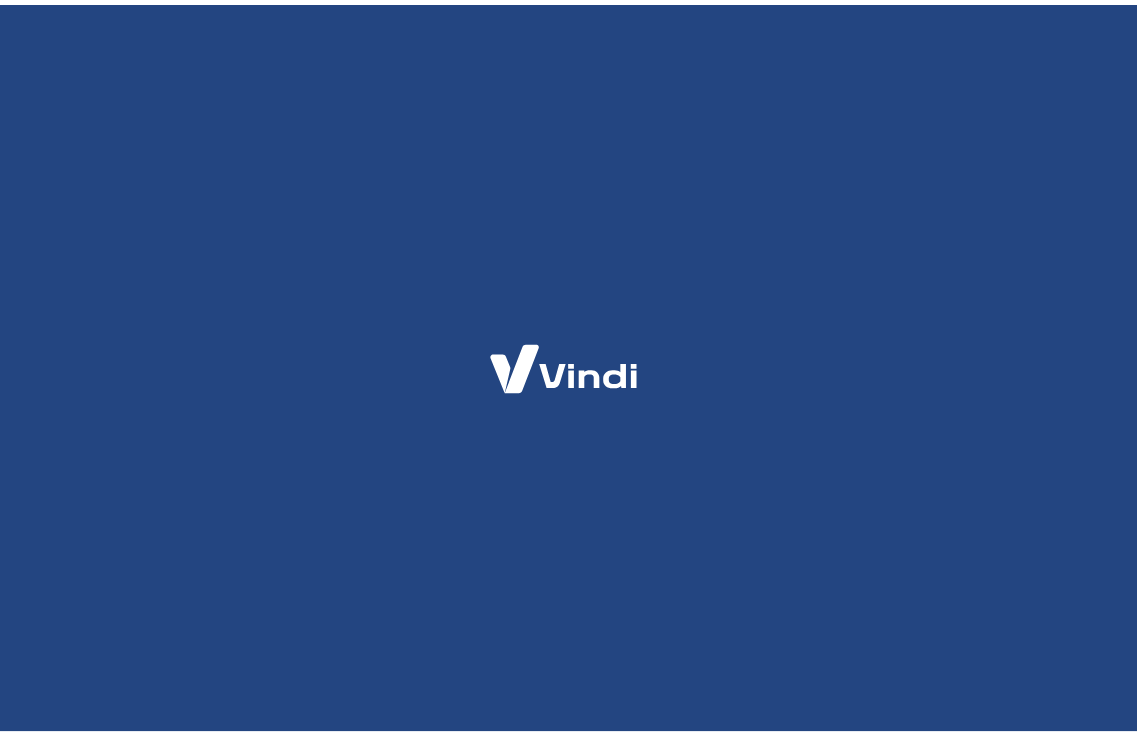 scroll, scrollTop: 0, scrollLeft: 0, axis: both 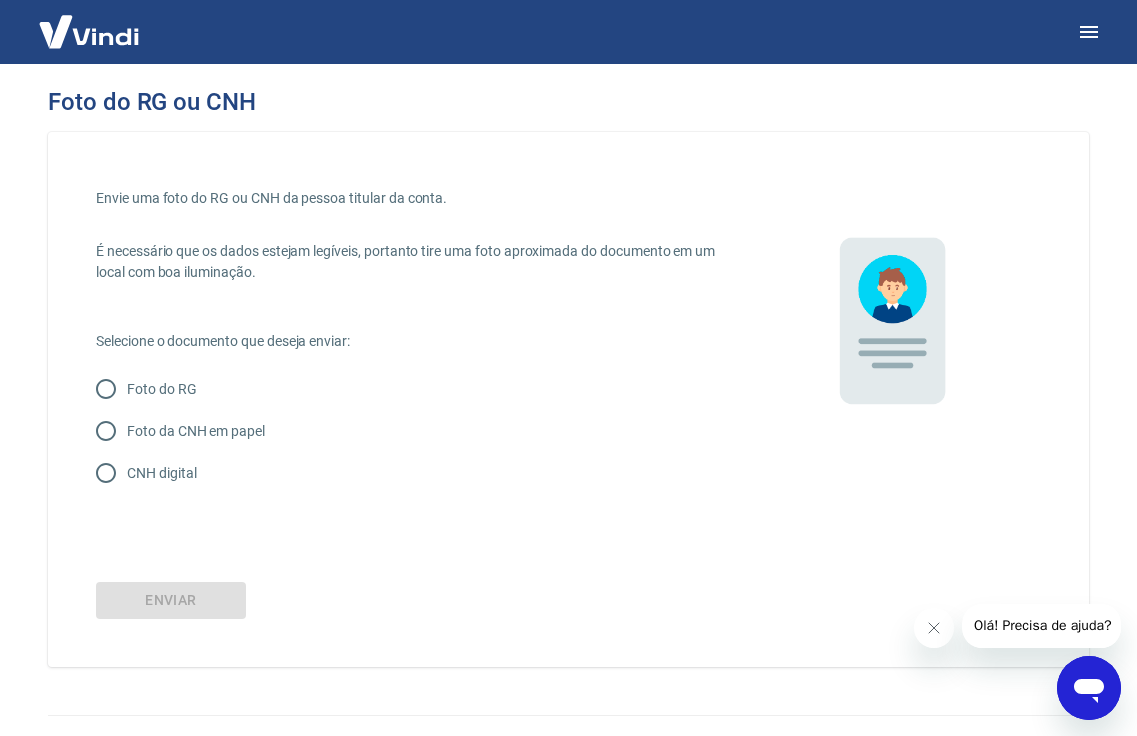 click on "CNH digital" at bounding box center [106, 473] 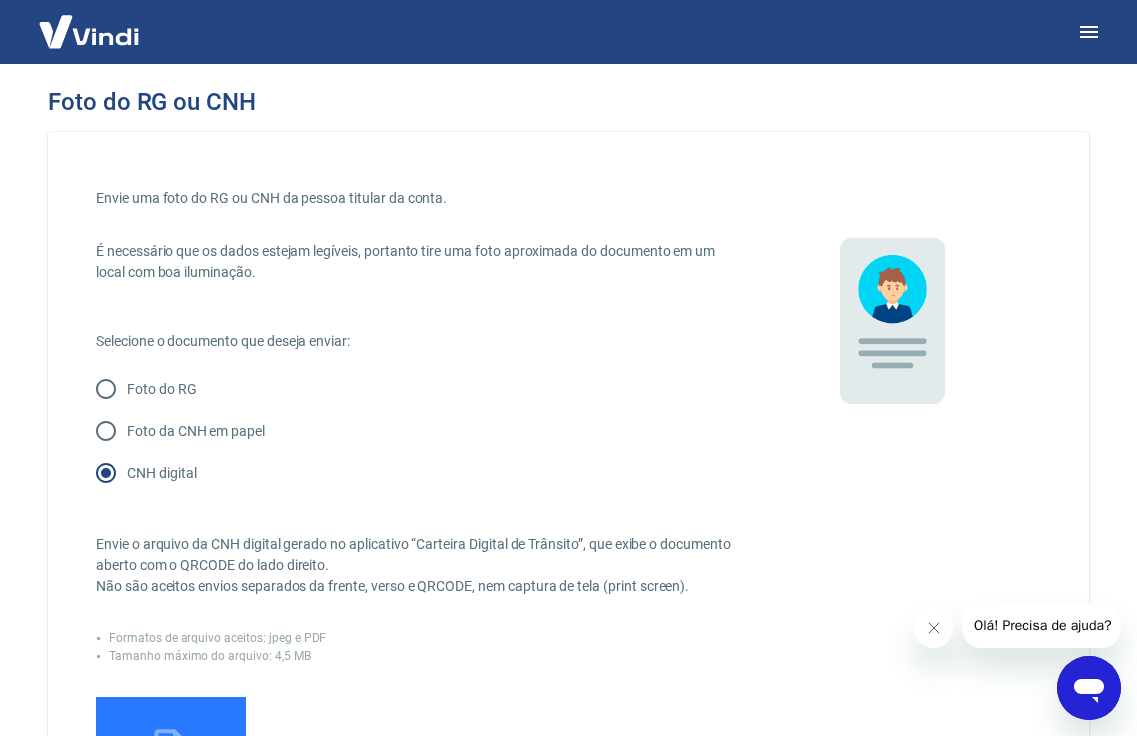 scroll, scrollTop: 200, scrollLeft: 0, axis: vertical 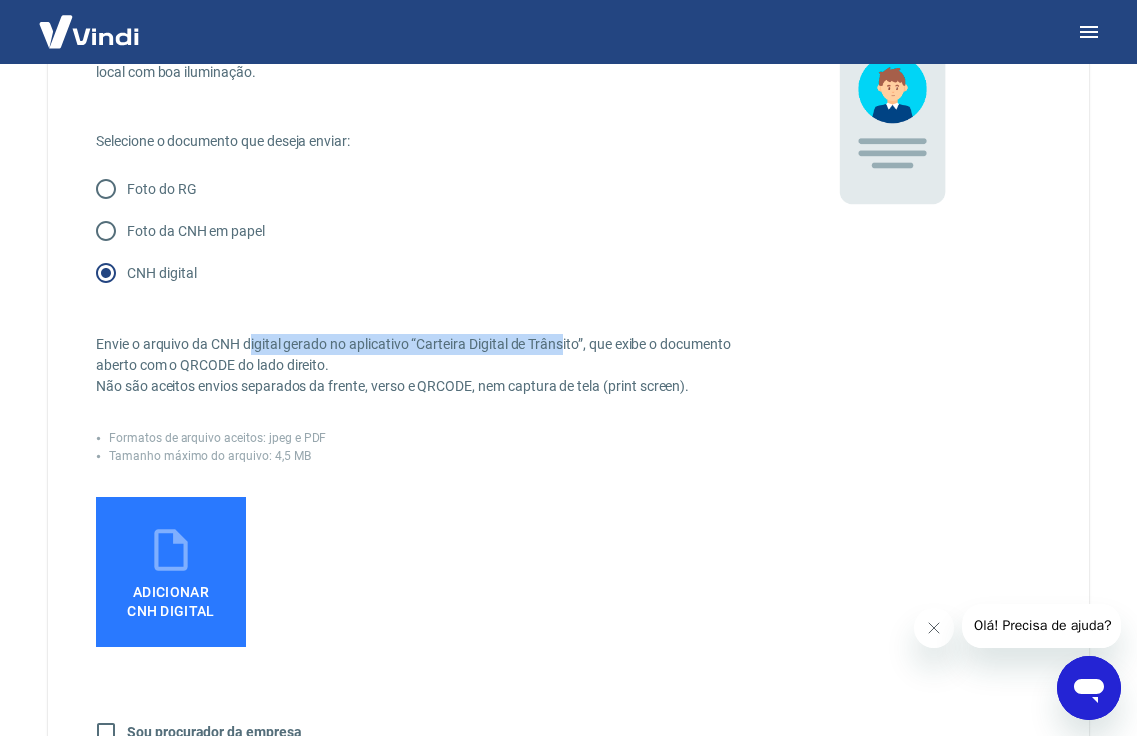 drag, startPoint x: 249, startPoint y: 341, endPoint x: 566, endPoint y: 338, distance: 317.0142 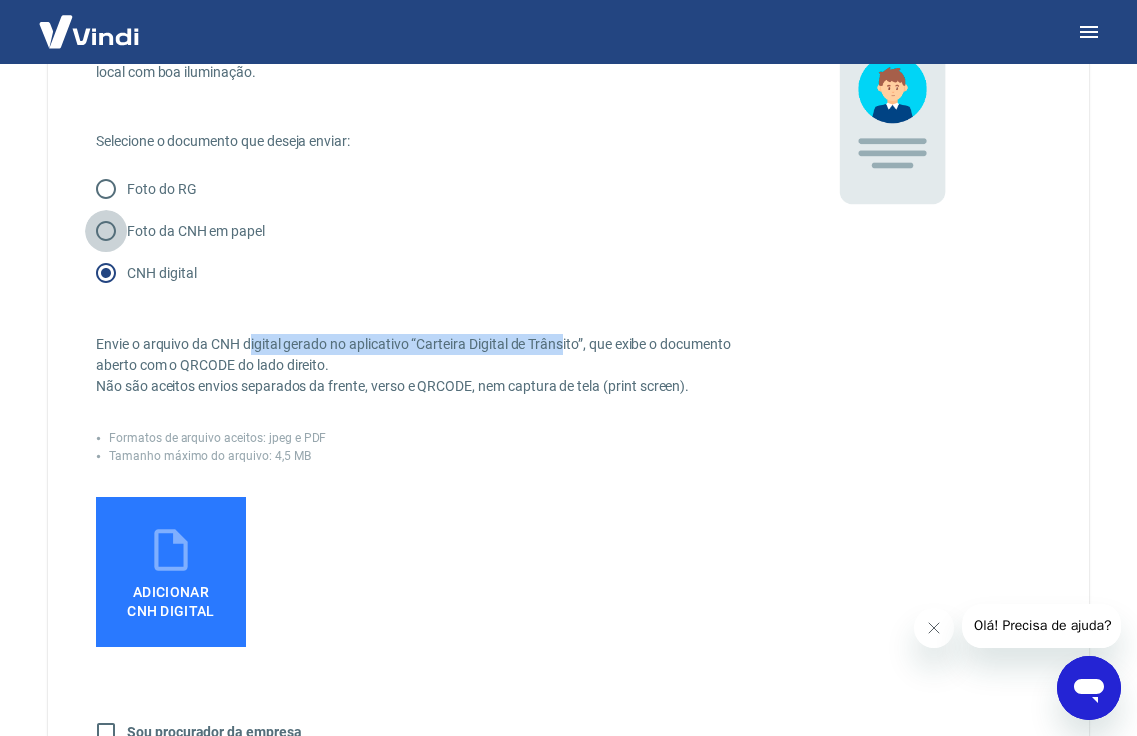 click on "Foto da CNH em papel" at bounding box center [106, 231] 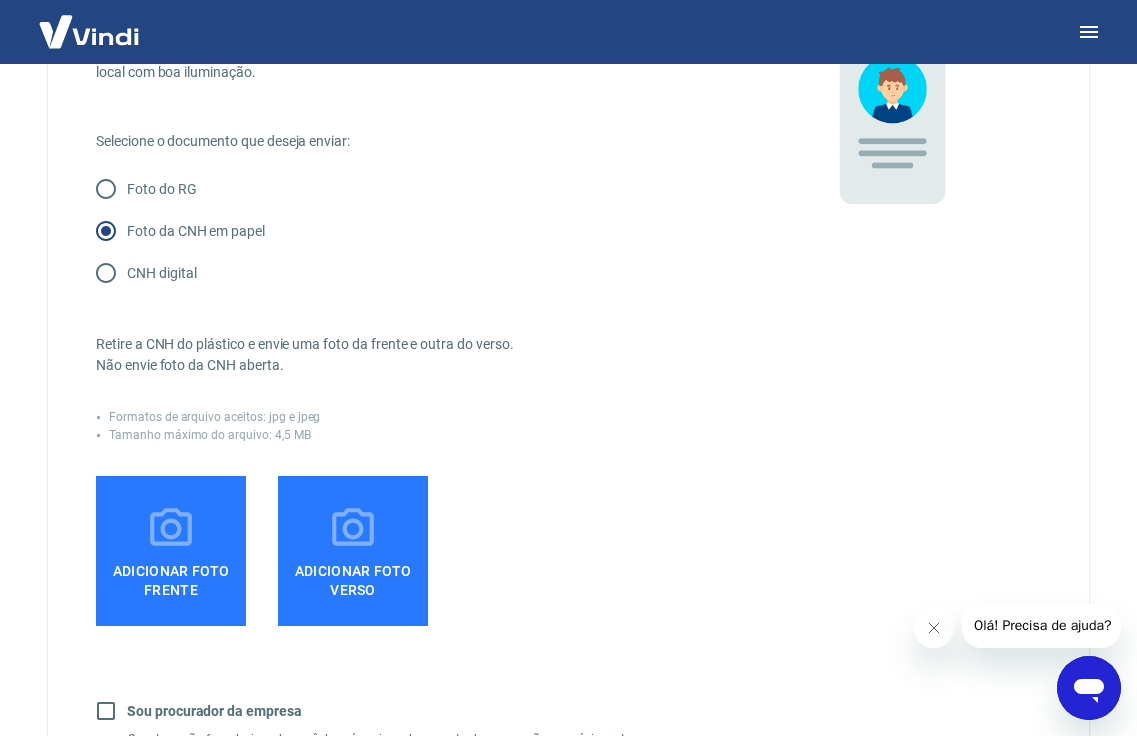 click on "Adicionar foto frente" at bounding box center (171, 576) 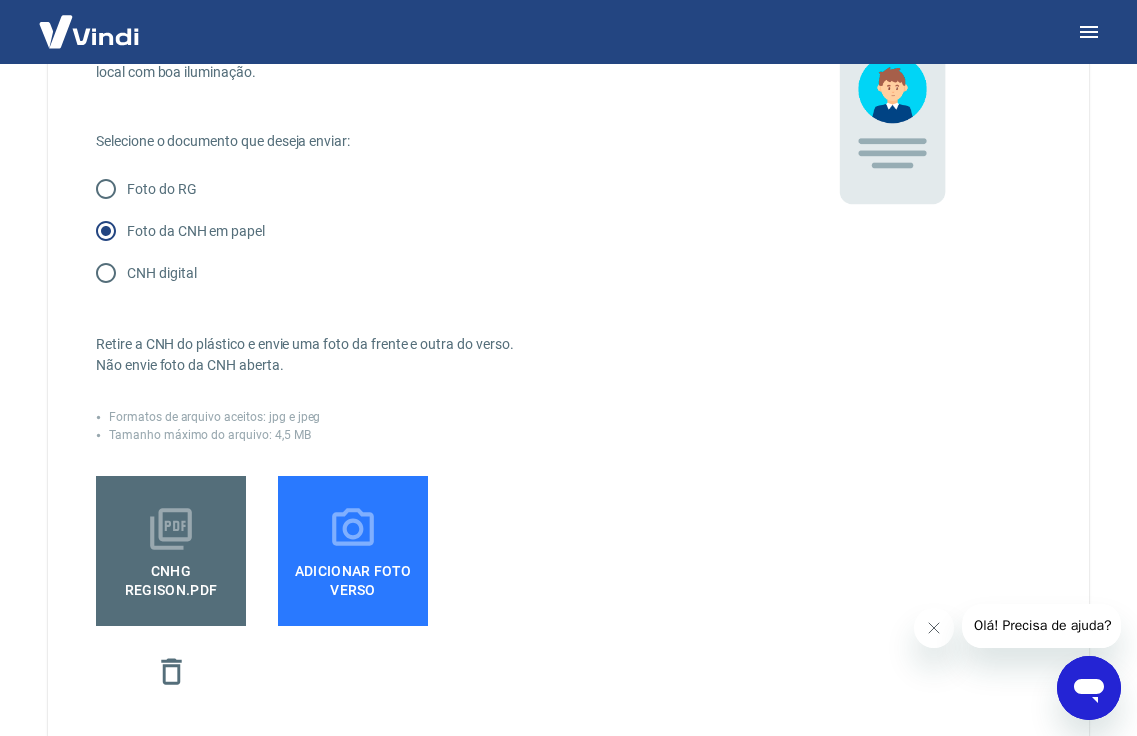 click on "Adicionar foto verso" at bounding box center (353, 576) 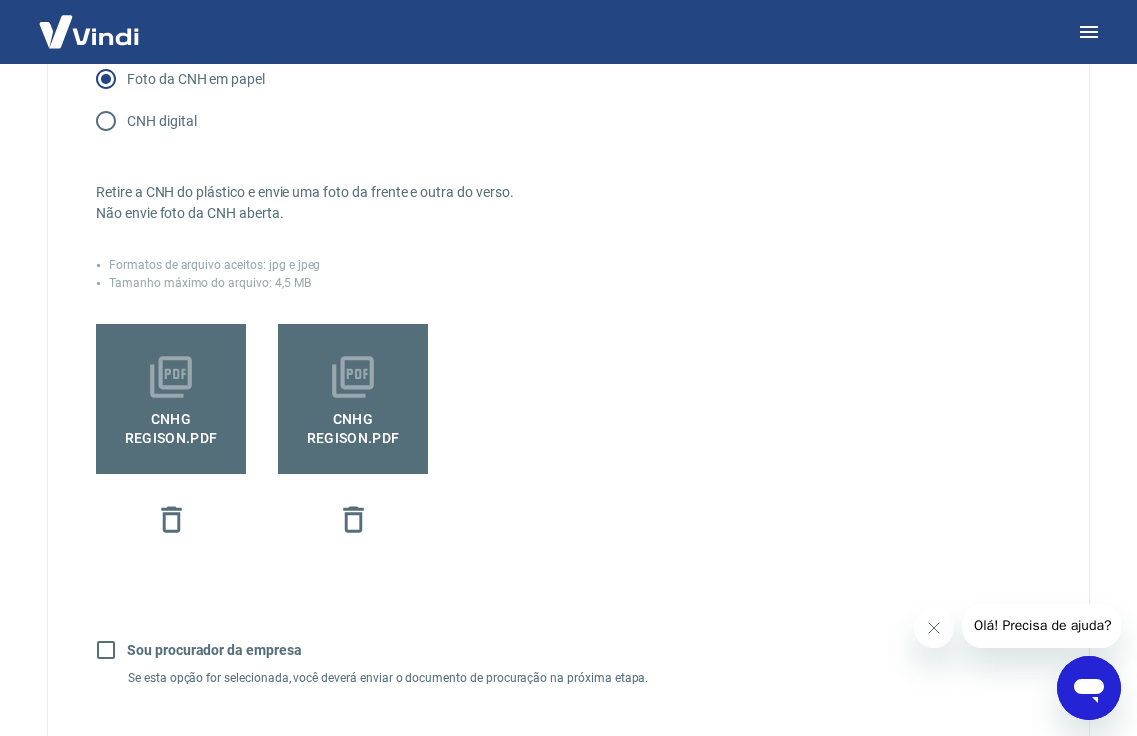 scroll, scrollTop: 584, scrollLeft: 0, axis: vertical 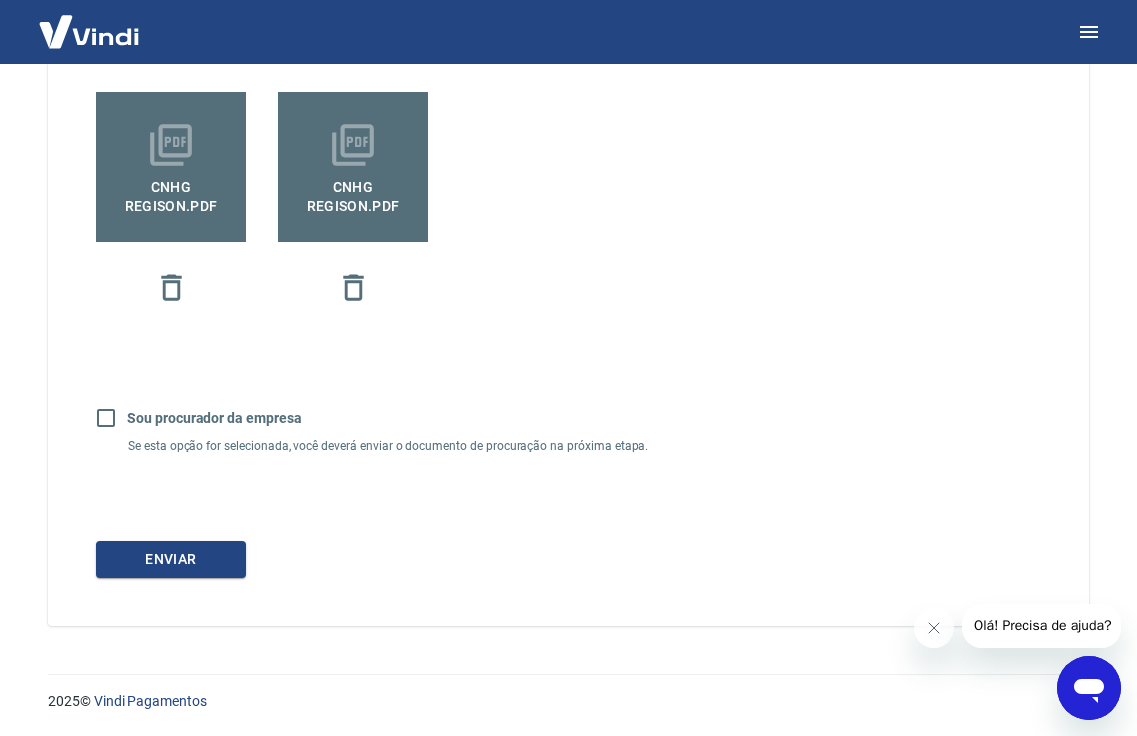 click on "Envie uma foto do RG ou CNH da pessoa titular da conta. É necessário que os dados estejam legíveis, portanto tire uma foto aproximada do documento em um local com boa iluminação. Selecione o documento que deseja enviar: Foto do RG Foto da CNH em papel CNH digital Retire a CNH do plástico e envie uma foto da frente e outra do verso.
Não envie foto da CNH aberta. Formatos de arquivo aceitos: jpg e jpeg Tamanho máximo do arquivo: 4,5 MB cnhg regison.pdf cnhg regison.pdf Sou procurador da empresa Se esta opção for selecionada, você deverá enviar o documento de procuração na próxima etapa. Enviar" at bounding box center [568, 87] 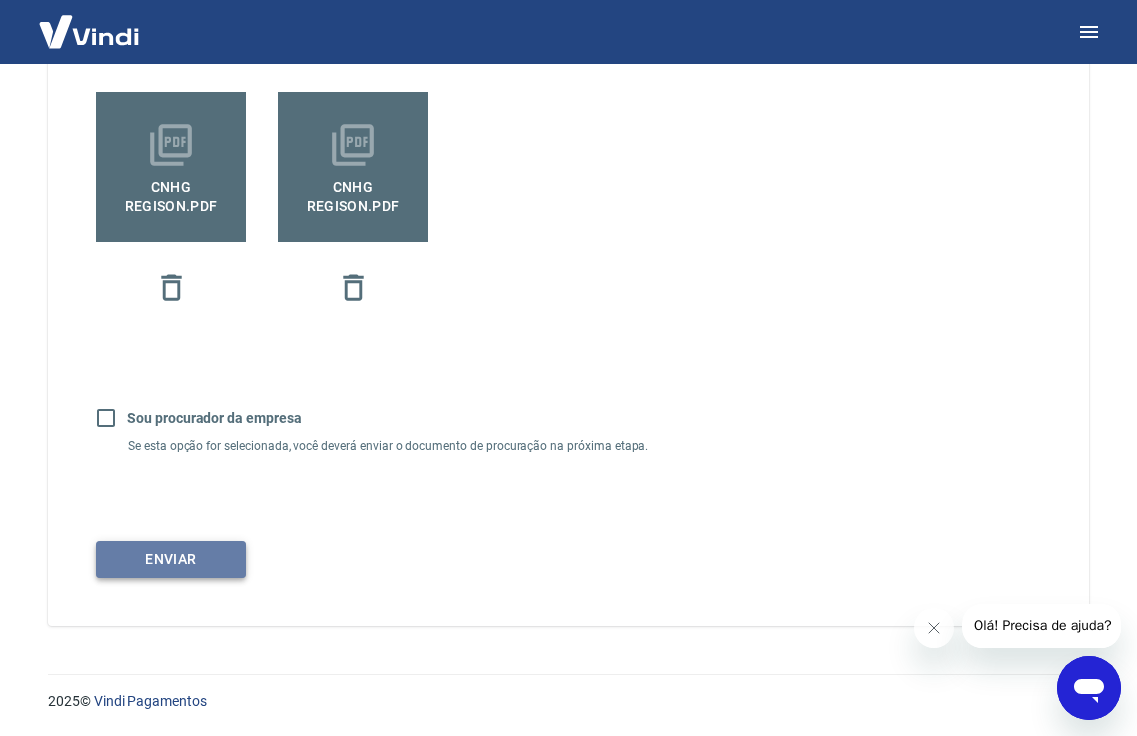 click on "Enviar" at bounding box center [171, 559] 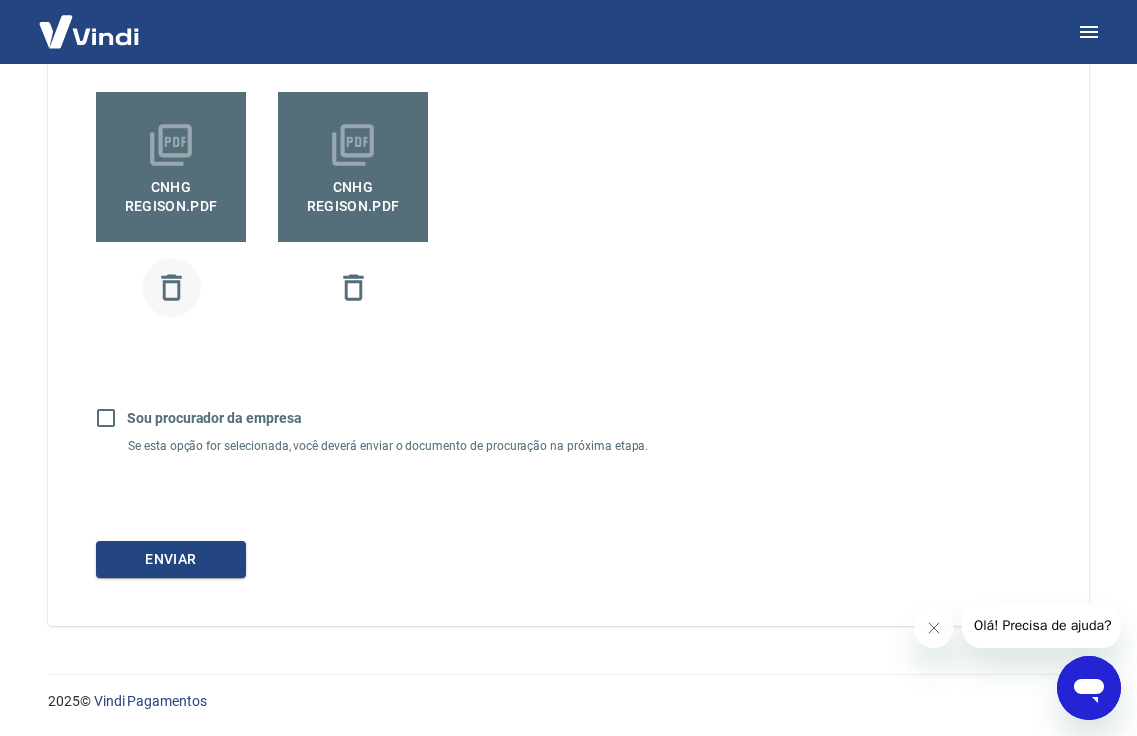 click 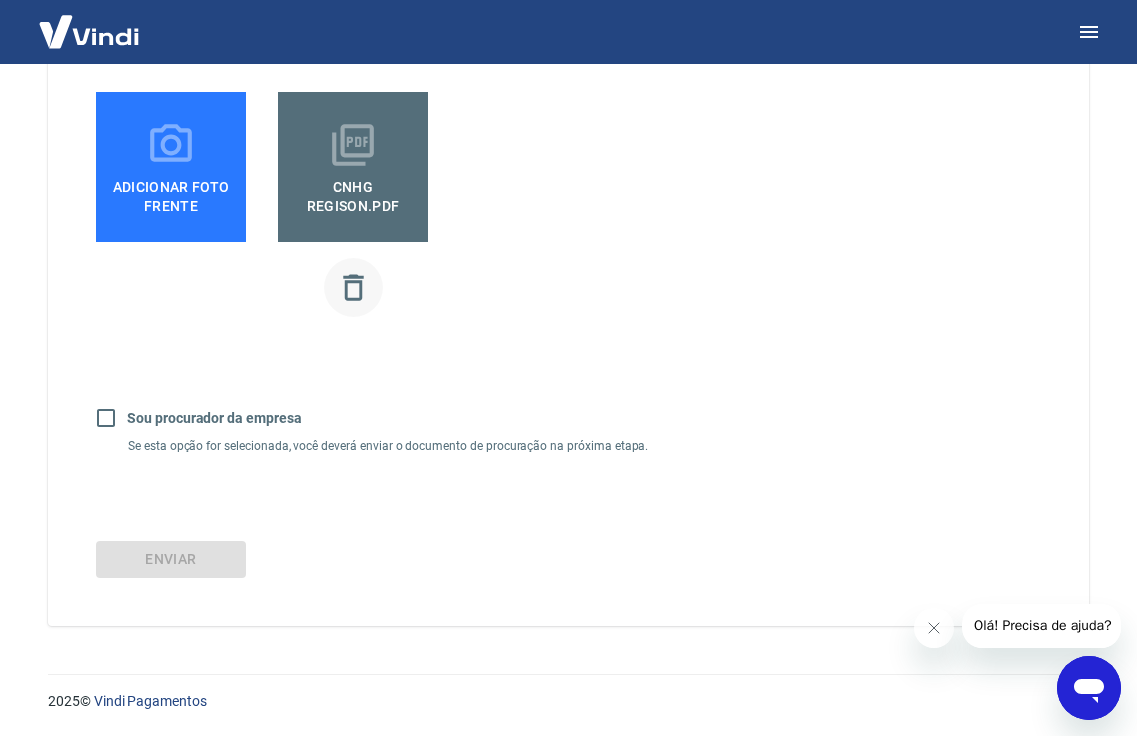click 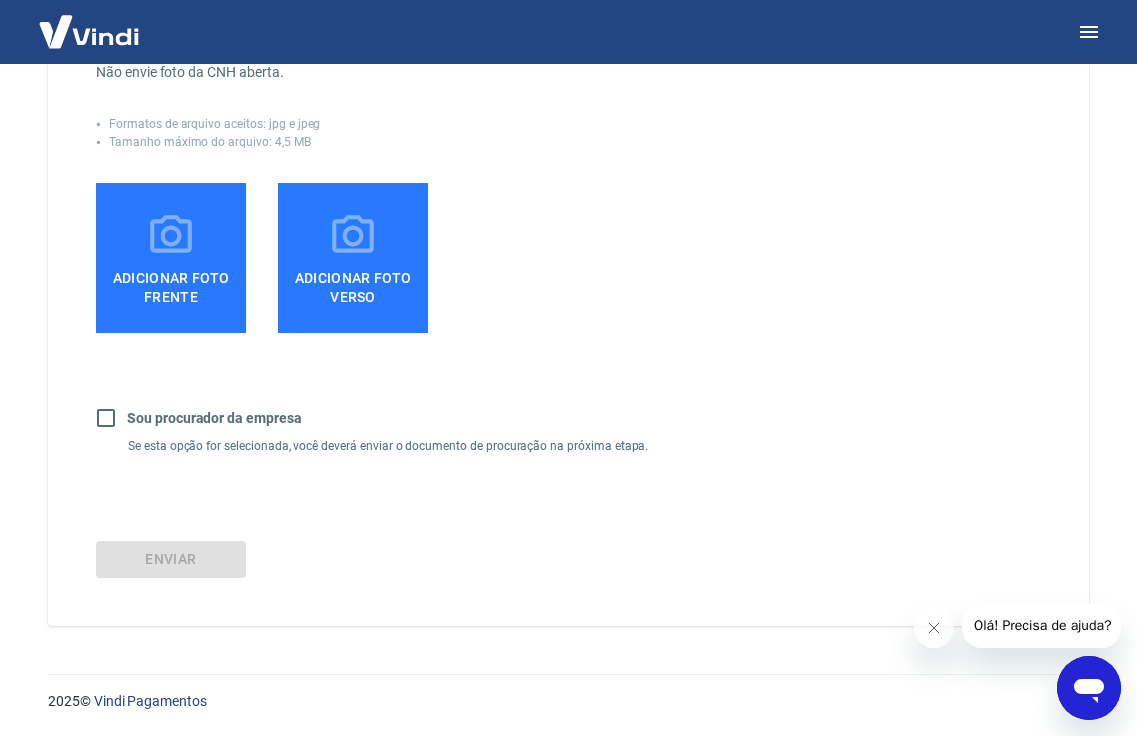 scroll, scrollTop: 493, scrollLeft: 0, axis: vertical 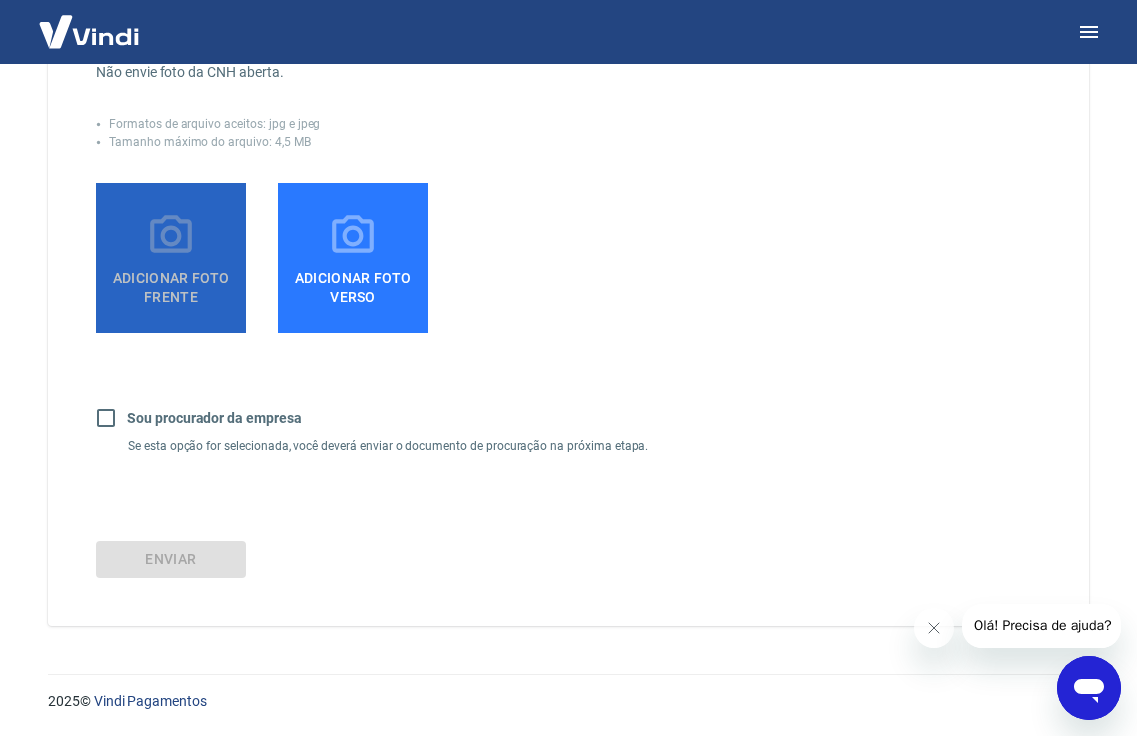 click on "Adicionar foto frente" at bounding box center (171, 283) 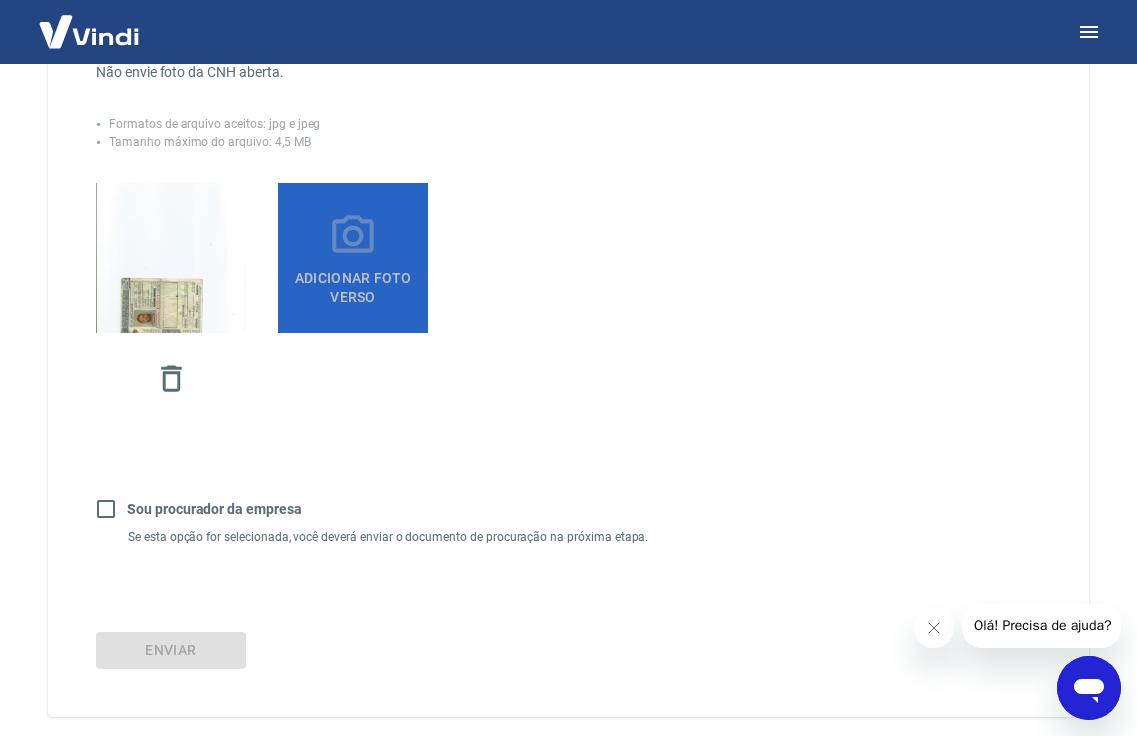 click on "Adicionar foto verso" at bounding box center (353, 283) 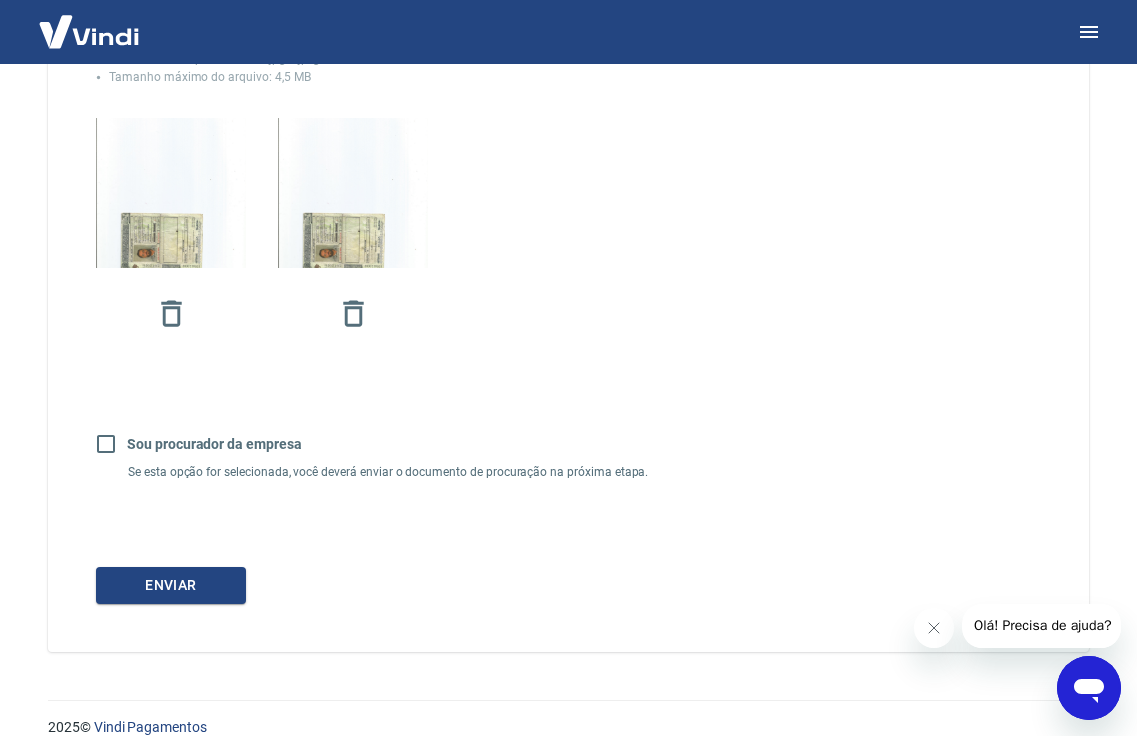 scroll, scrollTop: 584, scrollLeft: 0, axis: vertical 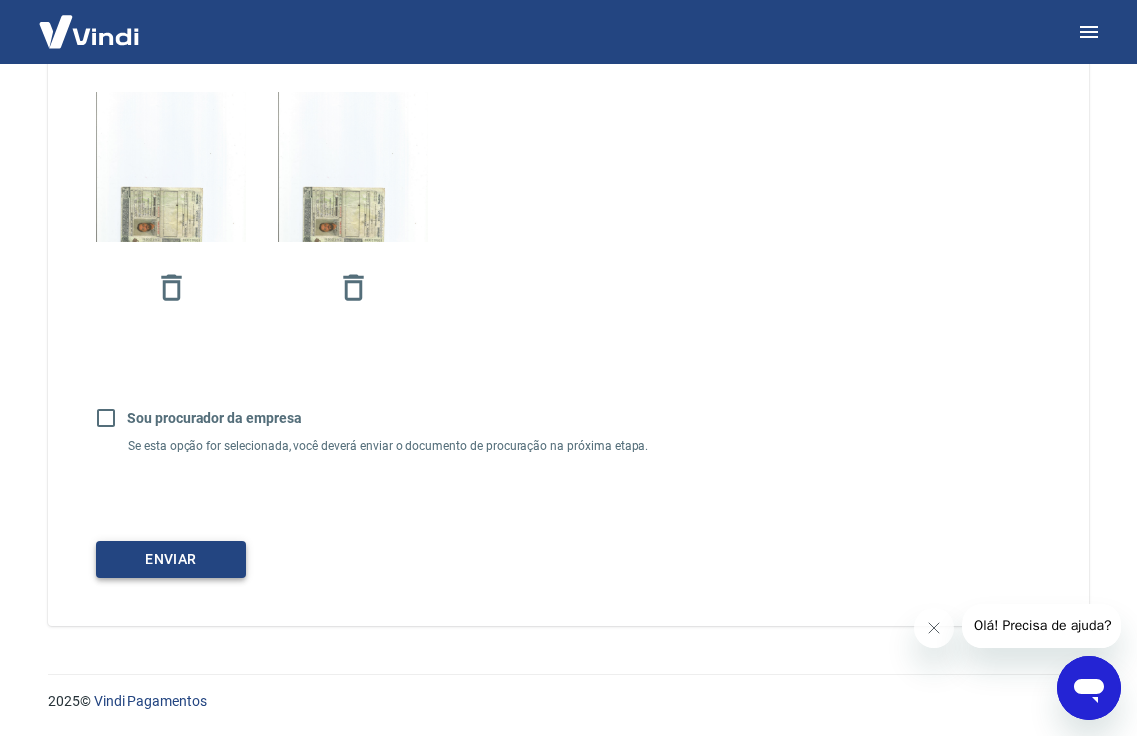 click on "Enviar" at bounding box center [171, 559] 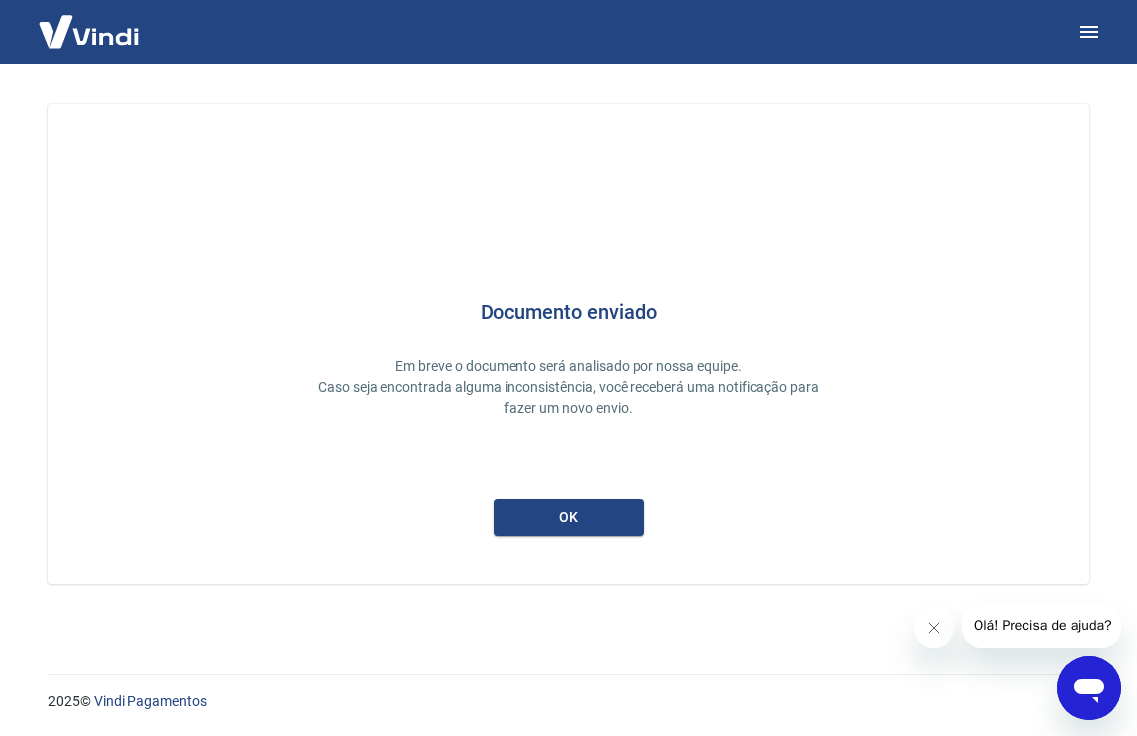 scroll, scrollTop: 0, scrollLeft: 0, axis: both 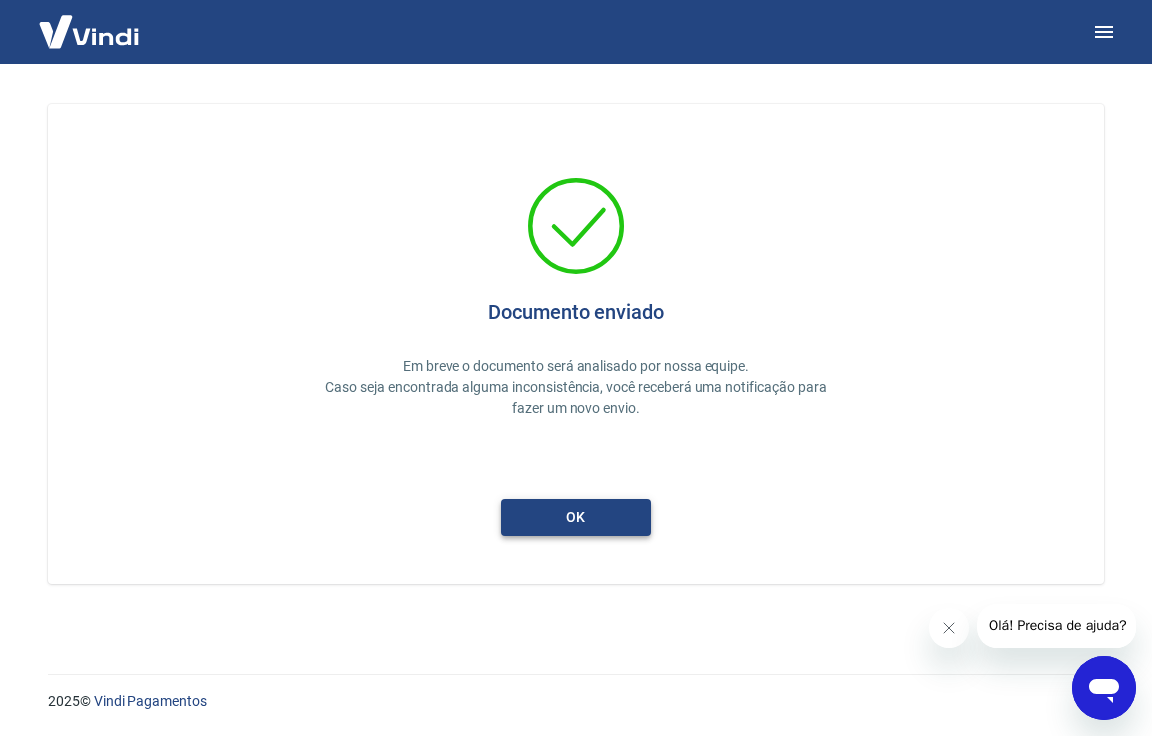 click on "ok" at bounding box center (576, 517) 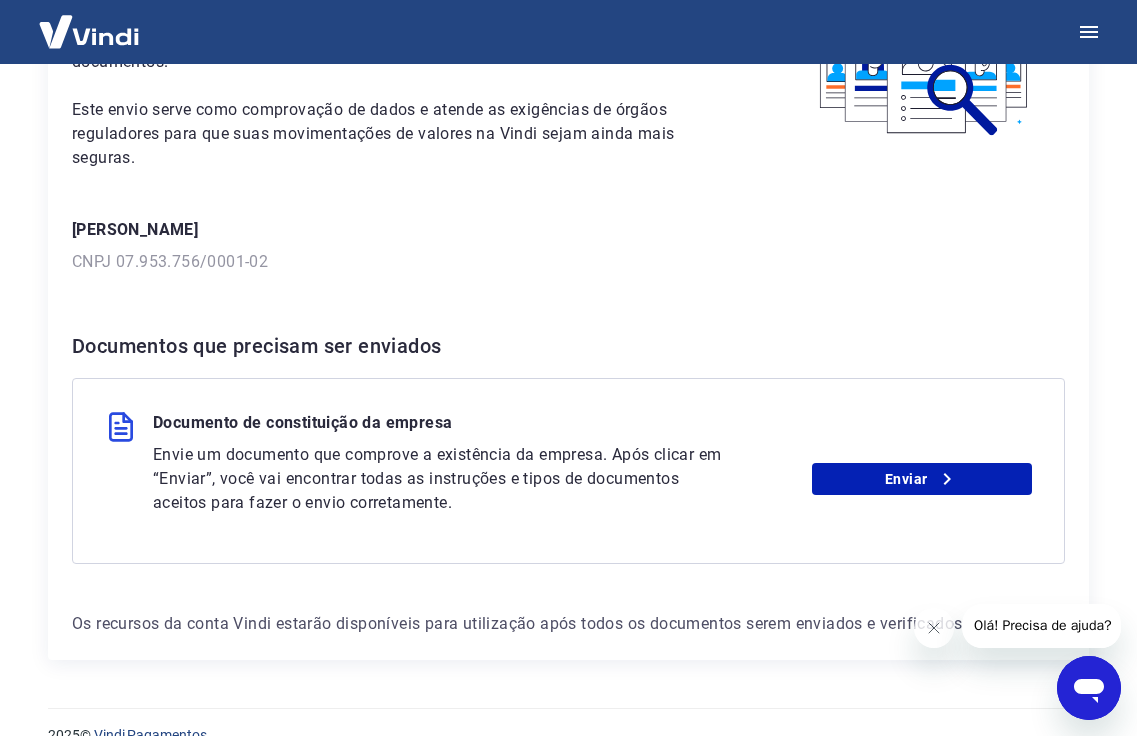 scroll, scrollTop: 192, scrollLeft: 0, axis: vertical 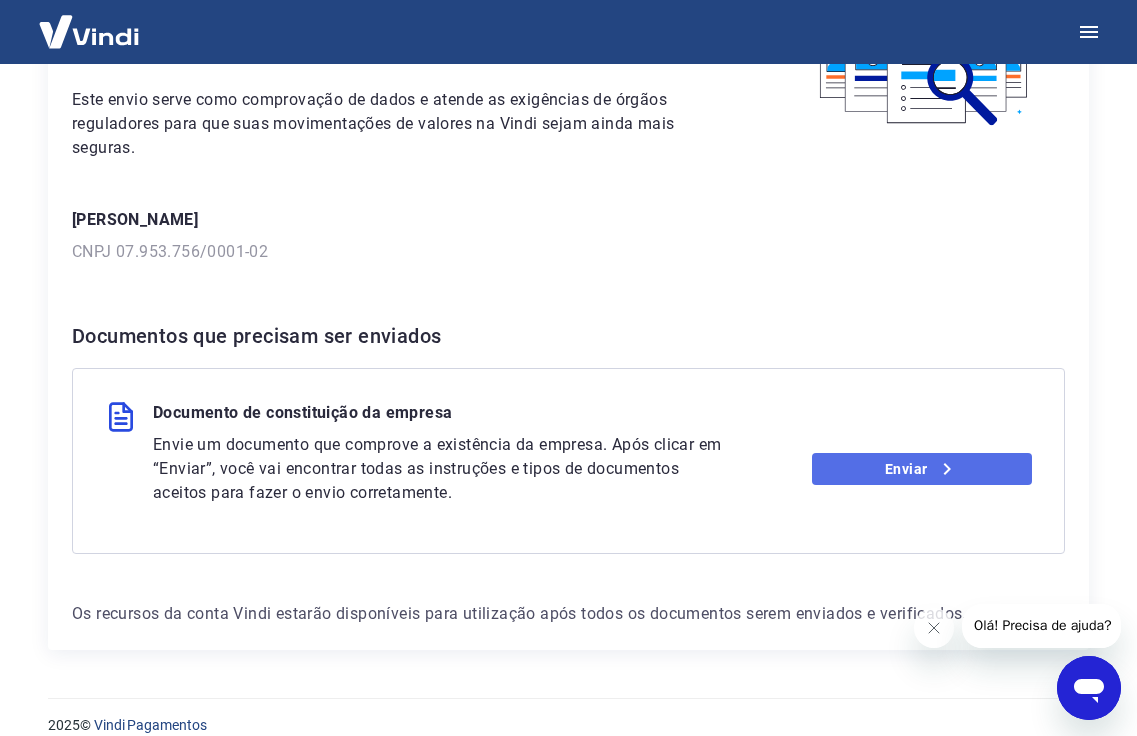 click on "Enviar" at bounding box center (922, 469) 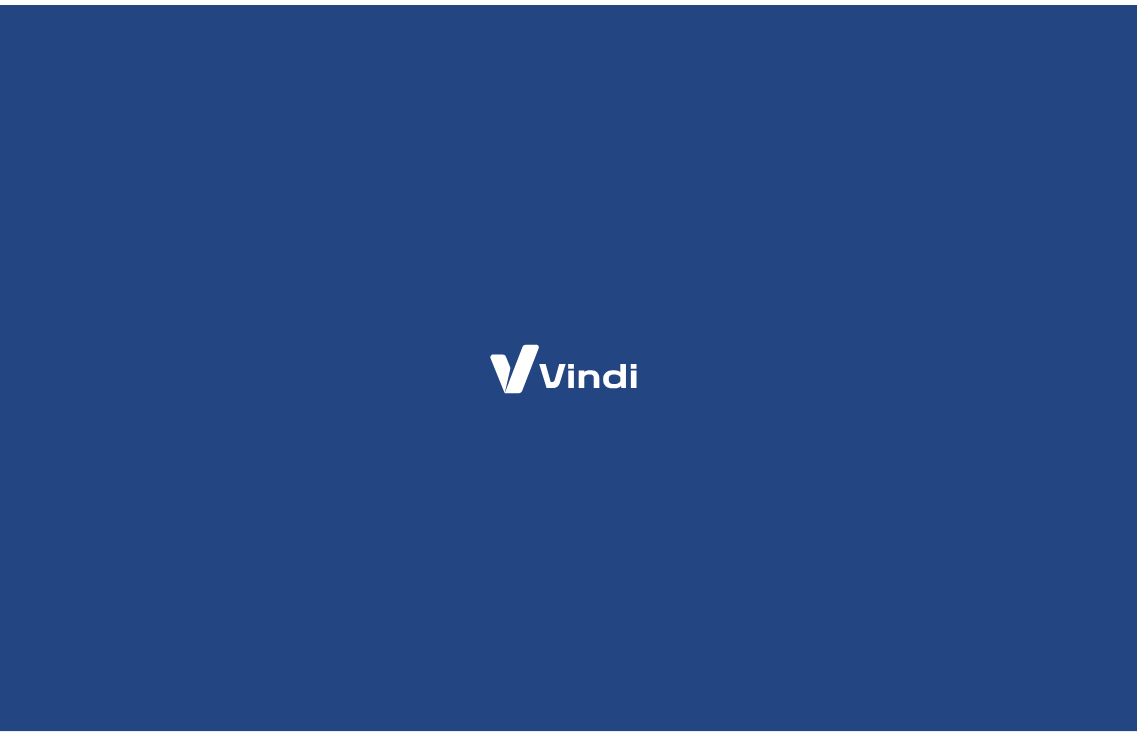 scroll, scrollTop: 0, scrollLeft: 0, axis: both 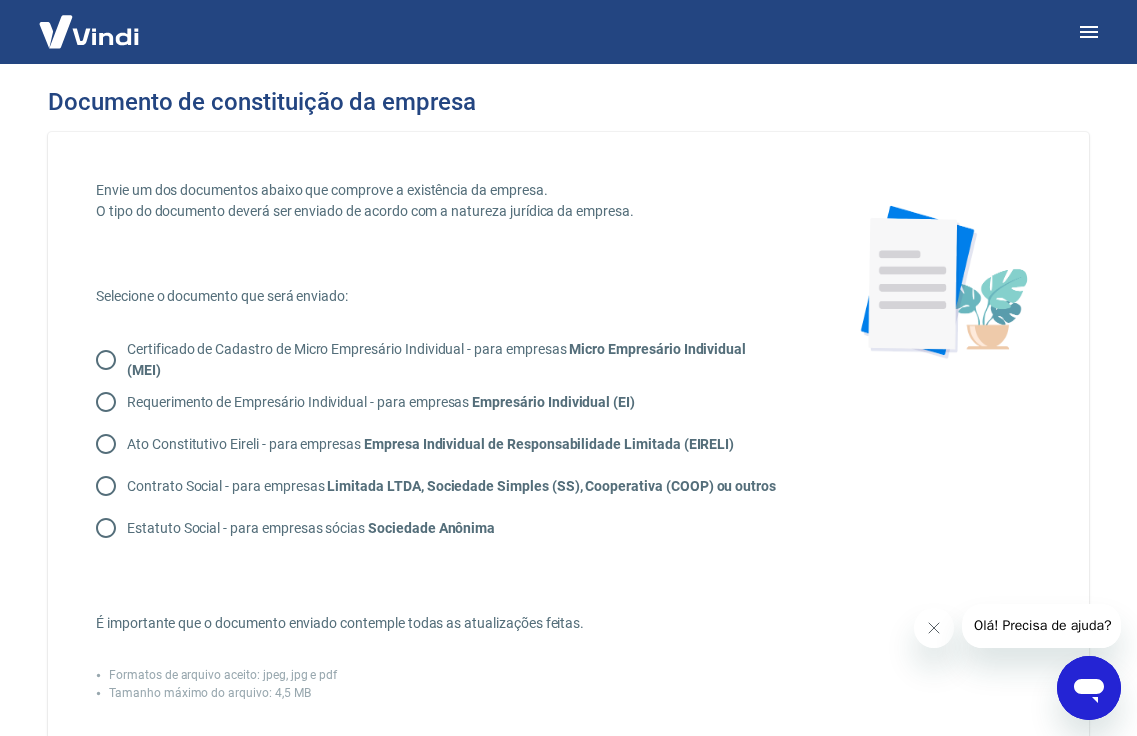 click on "Requerimento de Empresário Individual - para empresas   Empresário Individual (EI)" at bounding box center (106, 402) 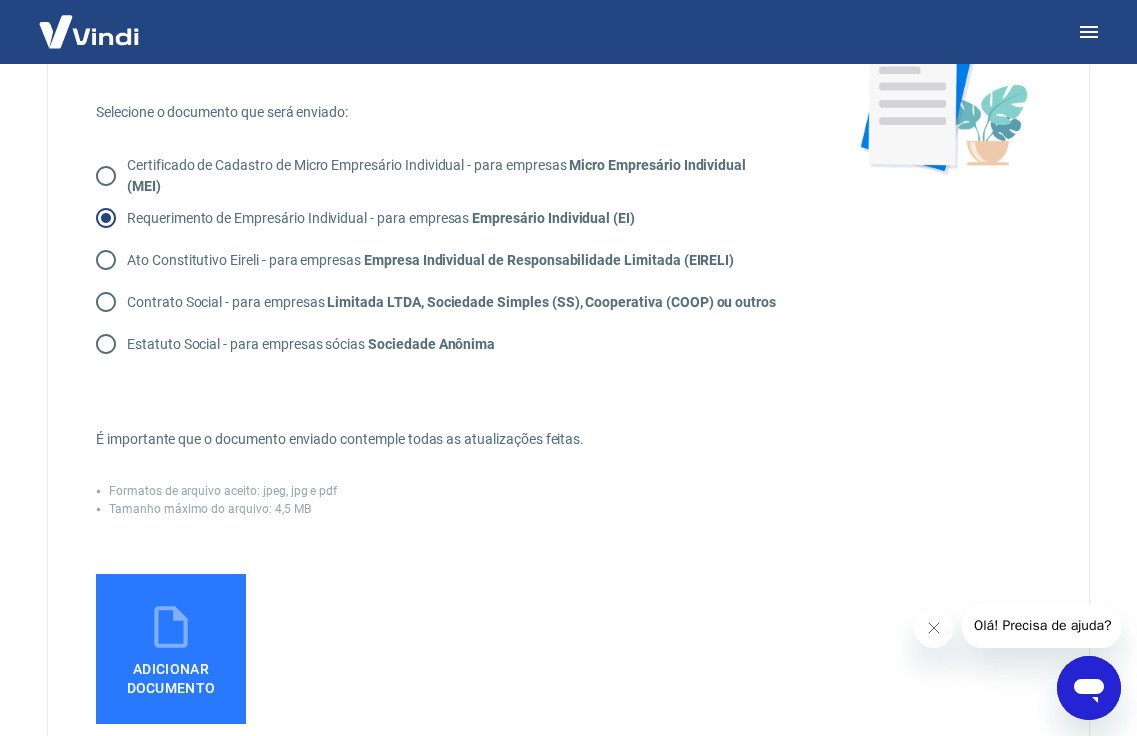scroll, scrollTop: 300, scrollLeft: 0, axis: vertical 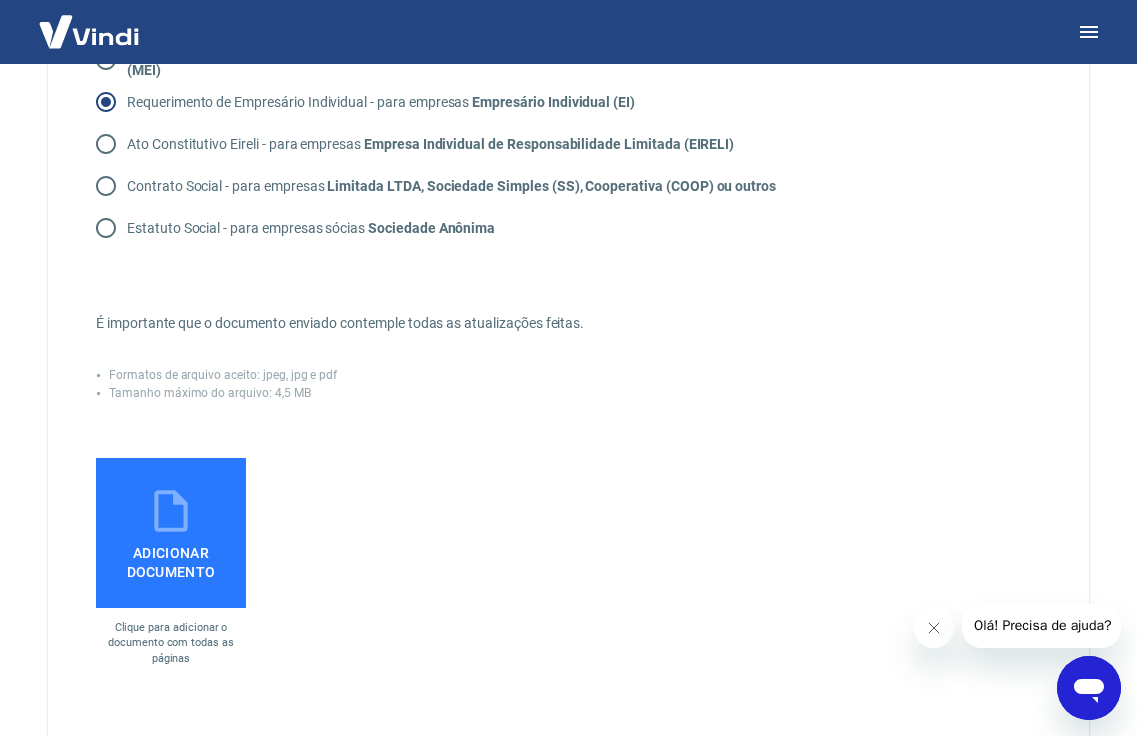 click 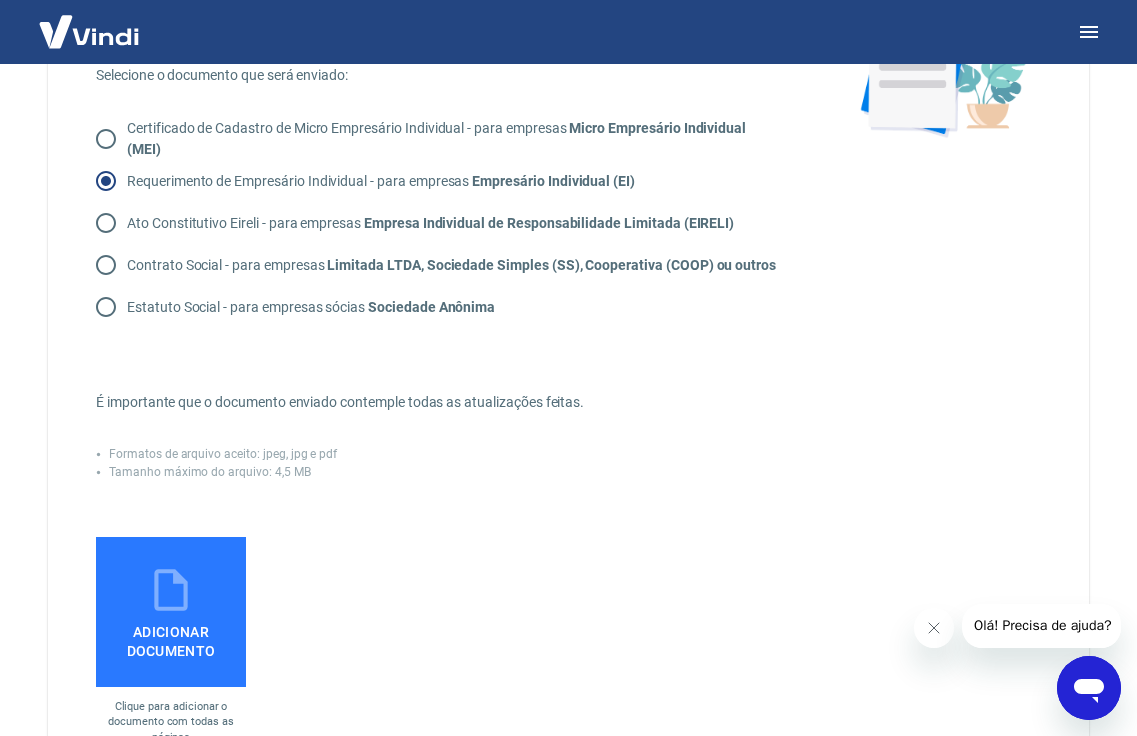 scroll, scrollTop: 200, scrollLeft: 0, axis: vertical 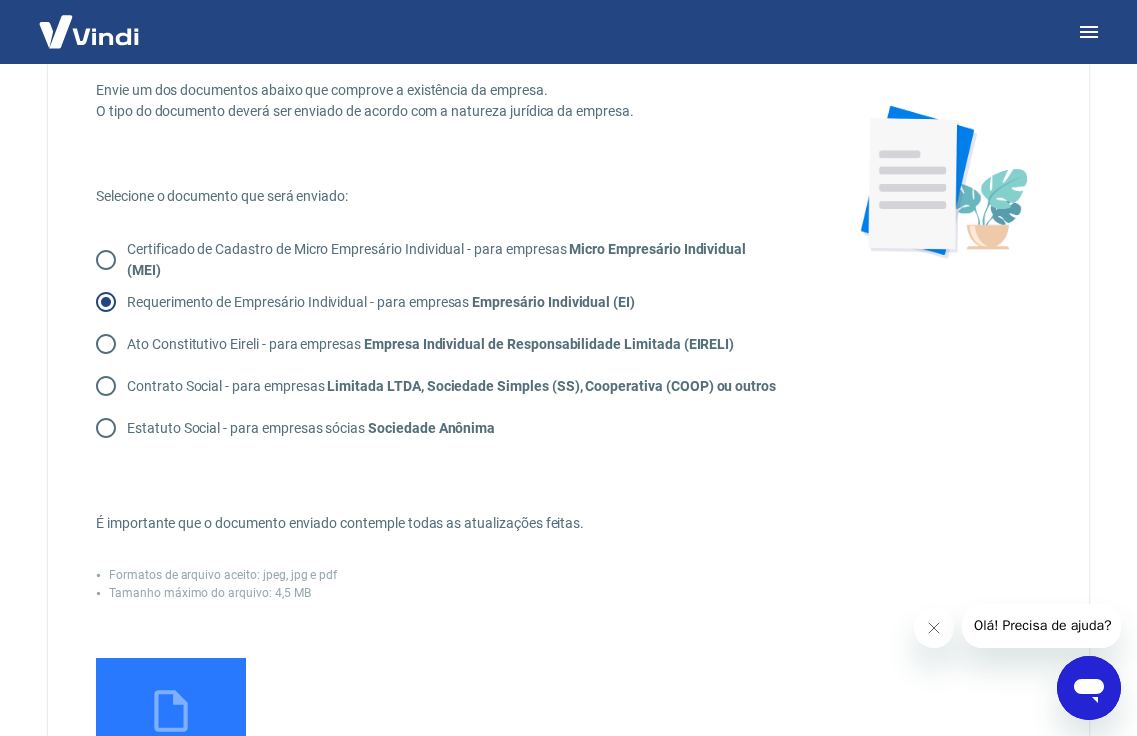 click 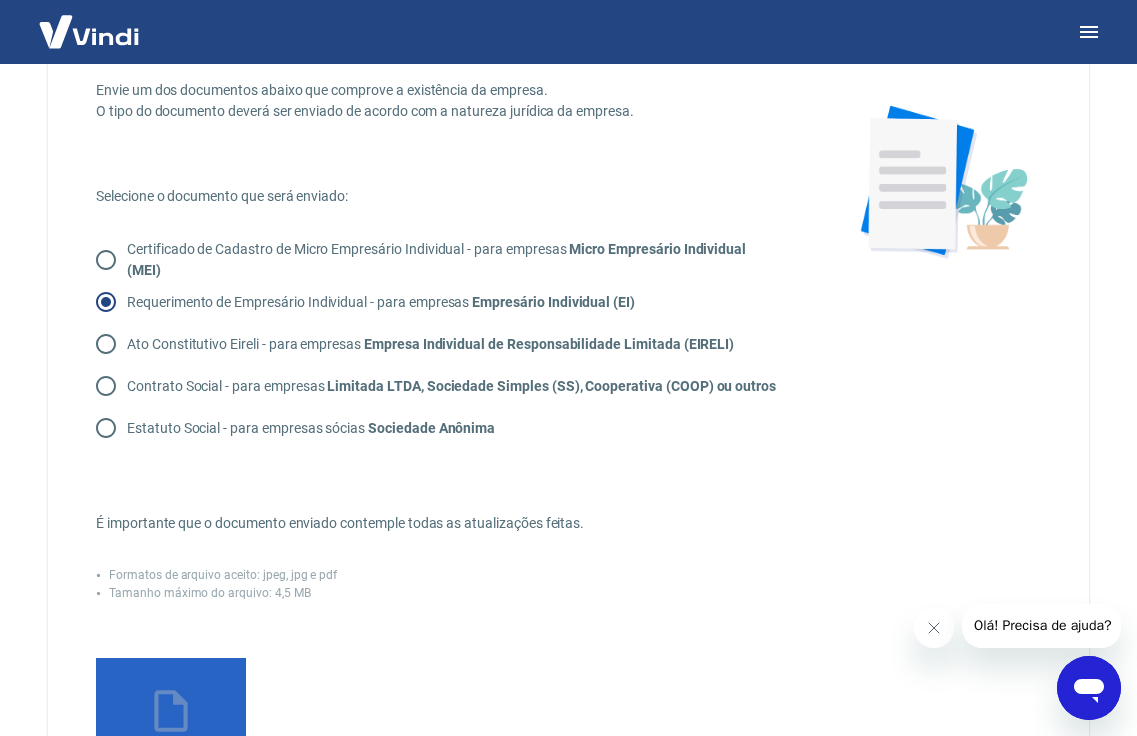 click 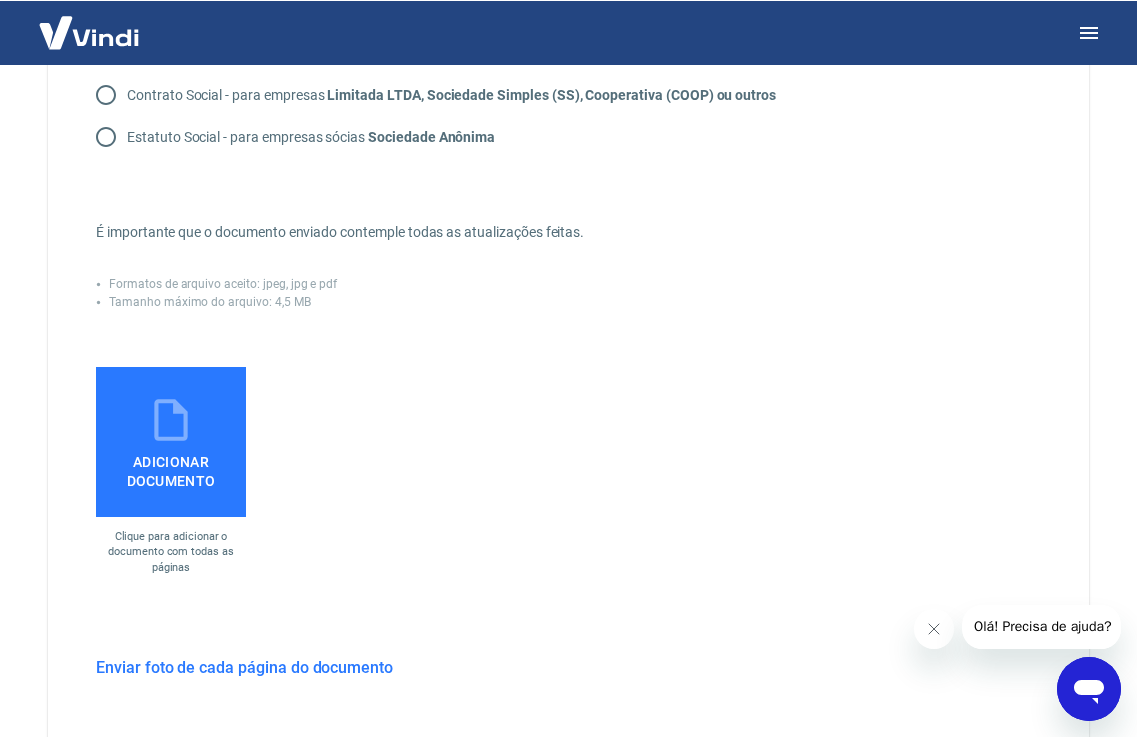 scroll, scrollTop: 400, scrollLeft: 0, axis: vertical 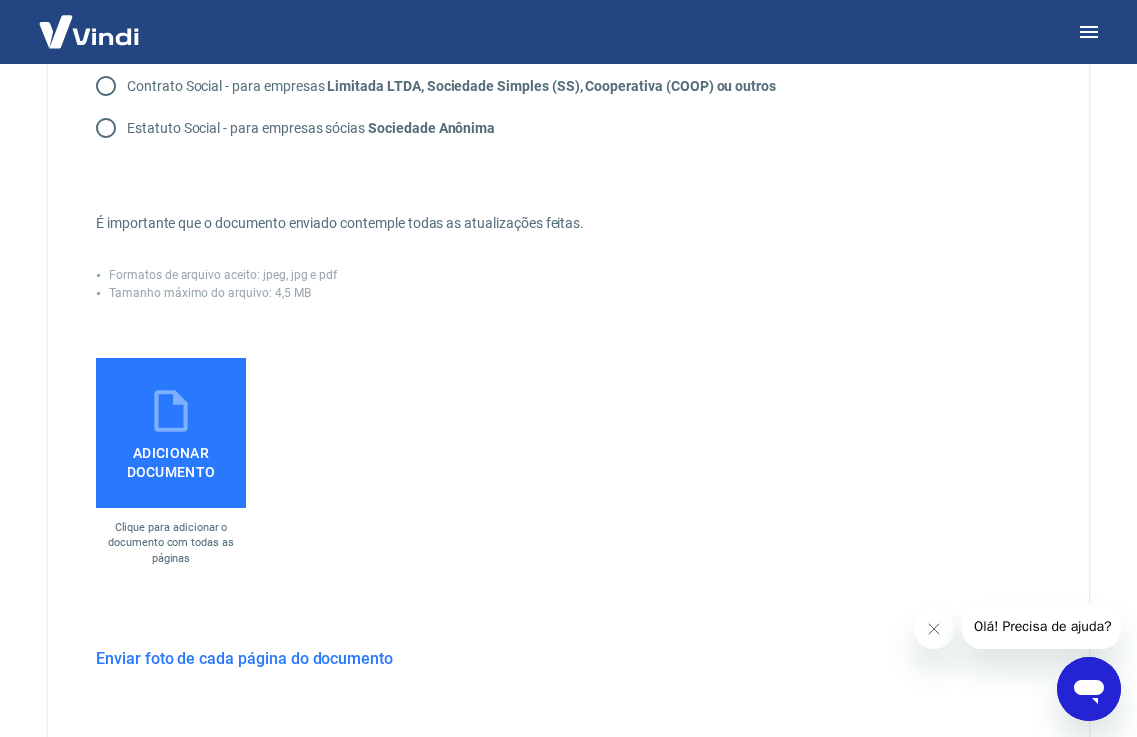 click on "Adicionar documento" at bounding box center [171, 433] 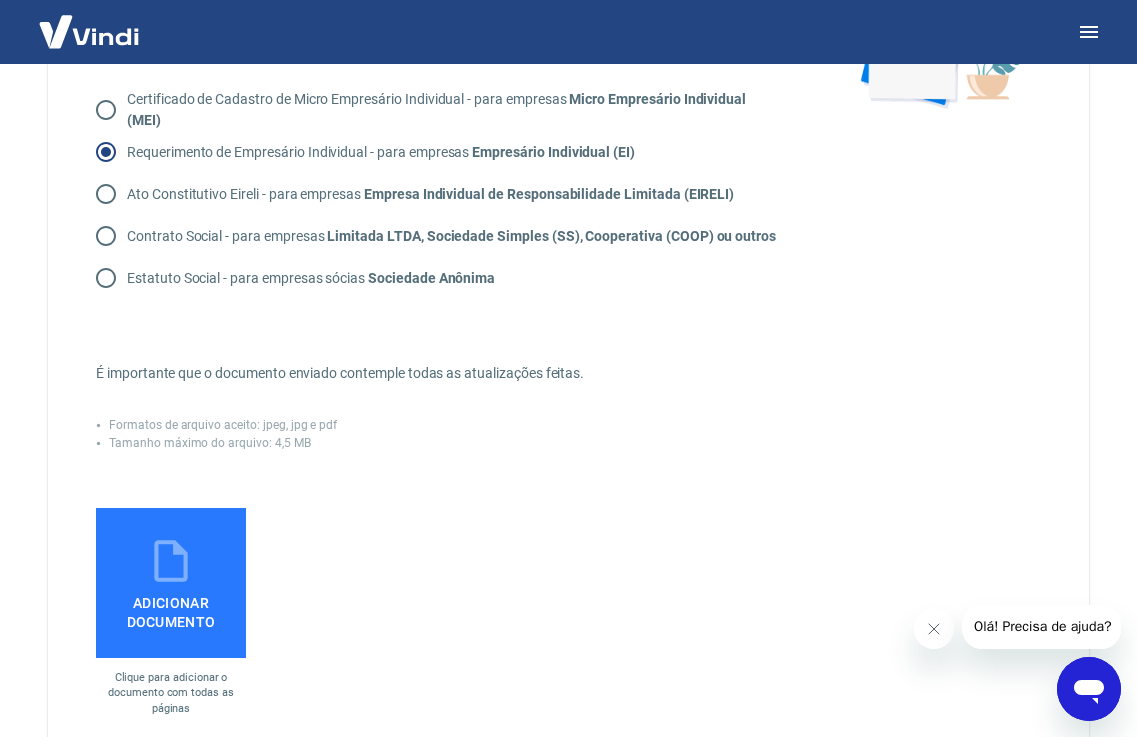 scroll, scrollTop: 400, scrollLeft: 0, axis: vertical 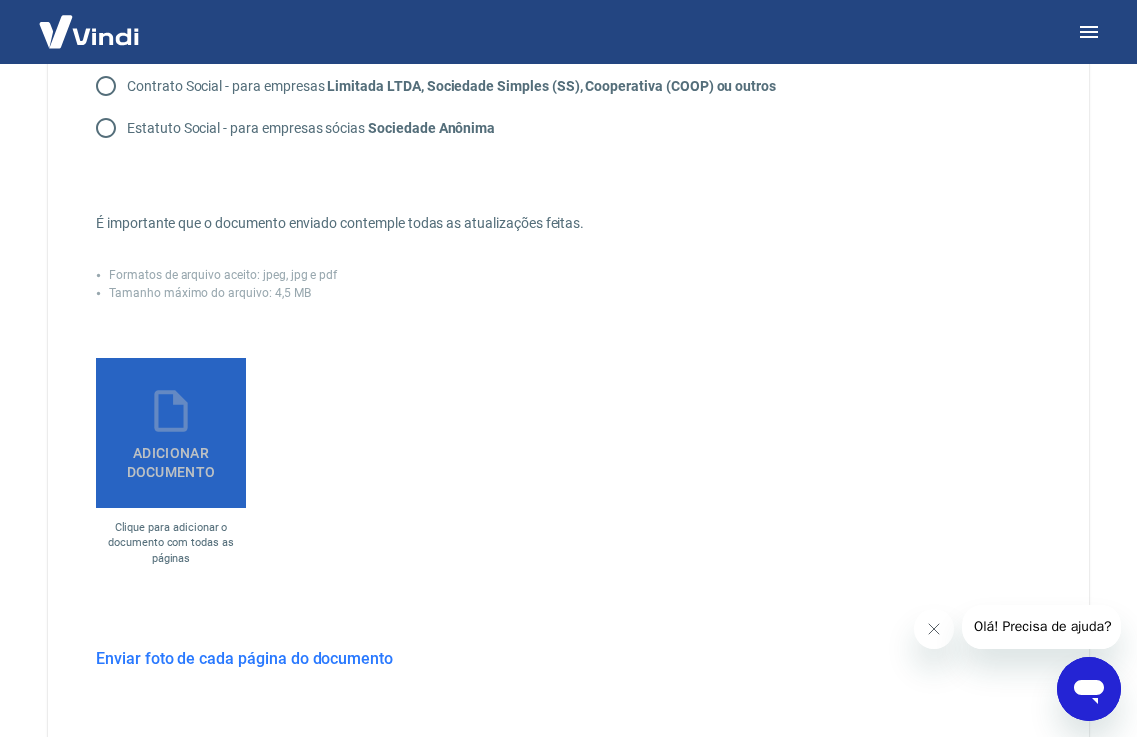 click on "Adicionar documento" at bounding box center (171, 458) 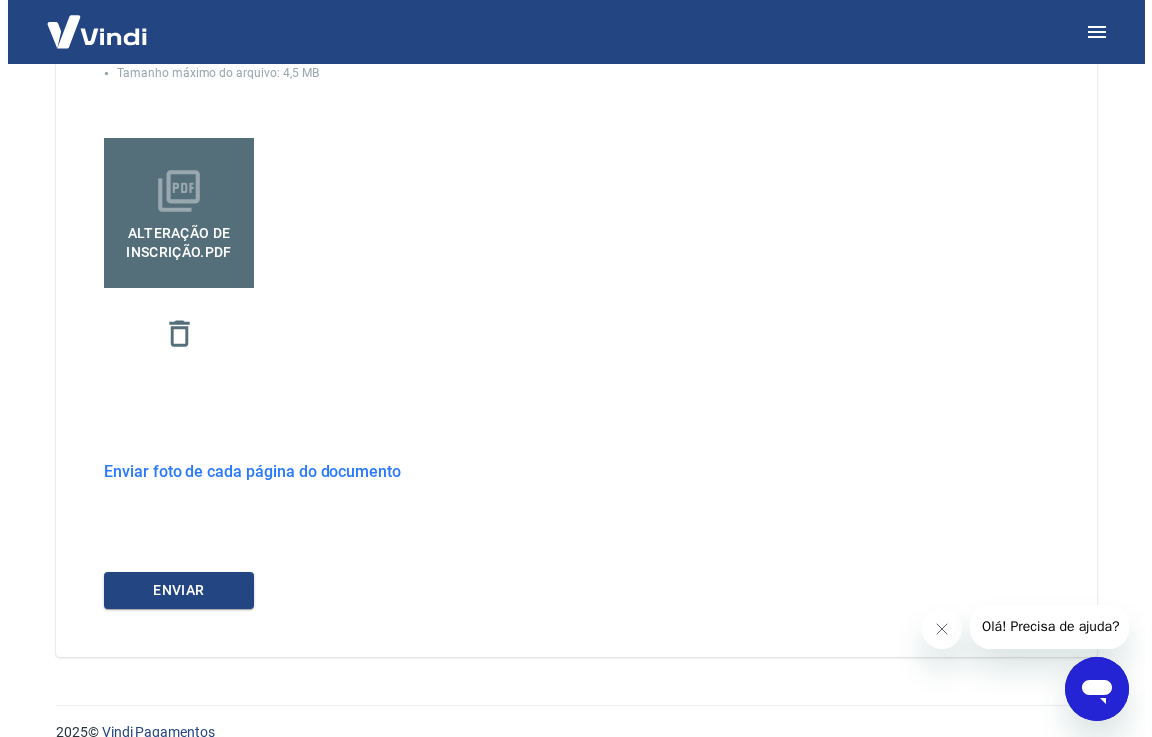 scroll, scrollTop: 650, scrollLeft: 0, axis: vertical 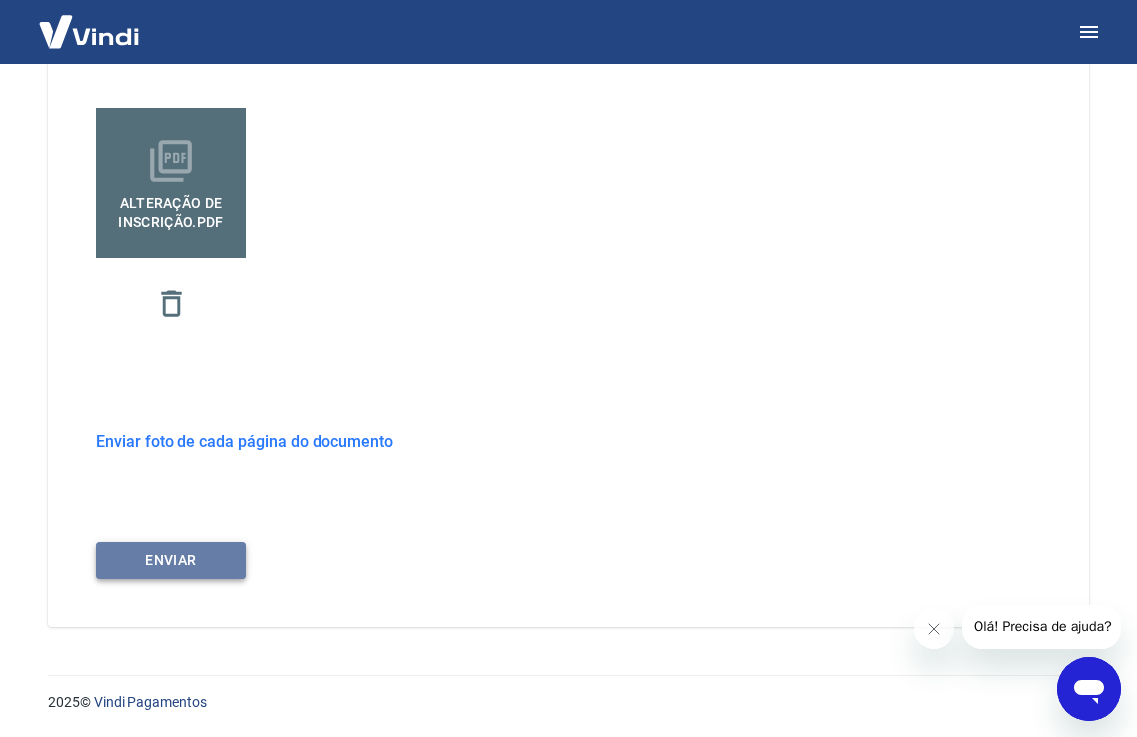 click on "ENVIAR" at bounding box center [171, 560] 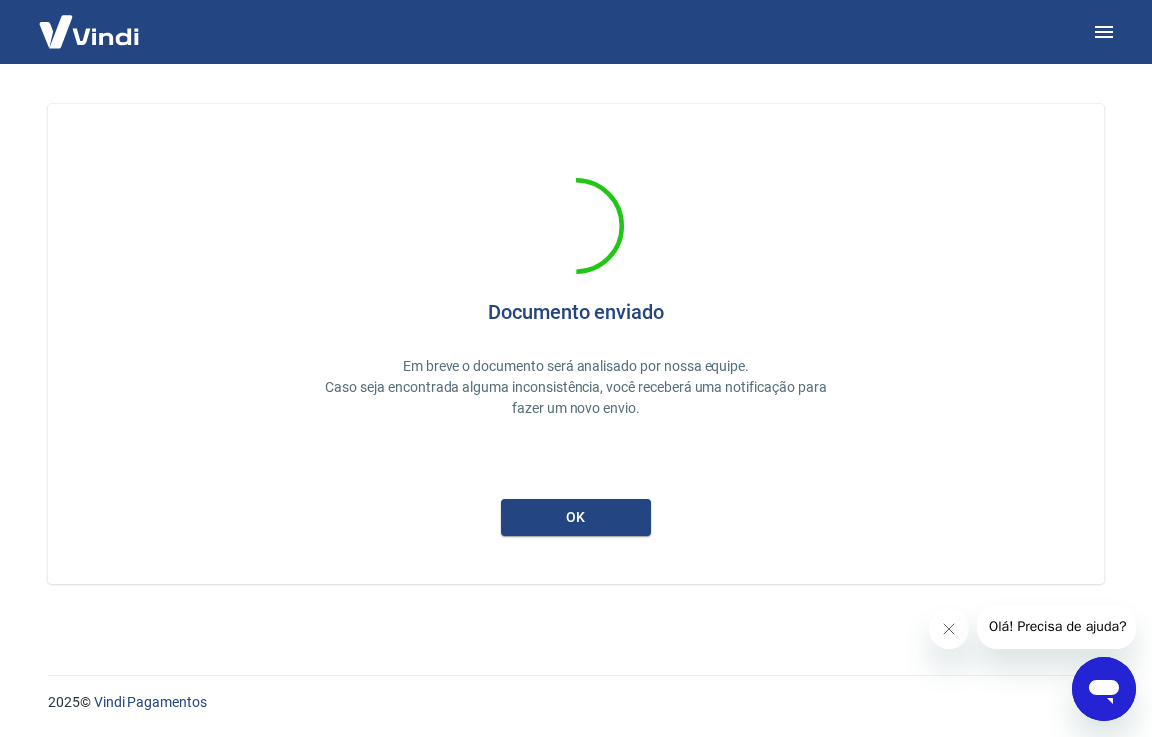 scroll, scrollTop: 0, scrollLeft: 0, axis: both 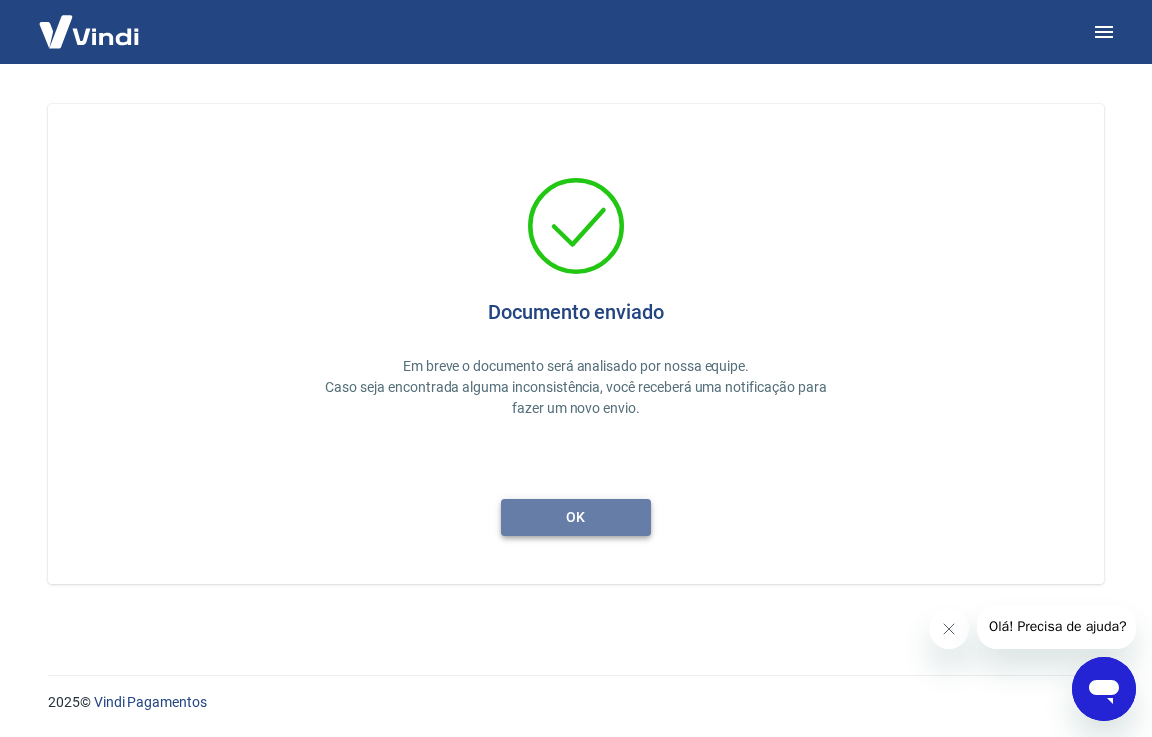 click on "ok" at bounding box center [576, 517] 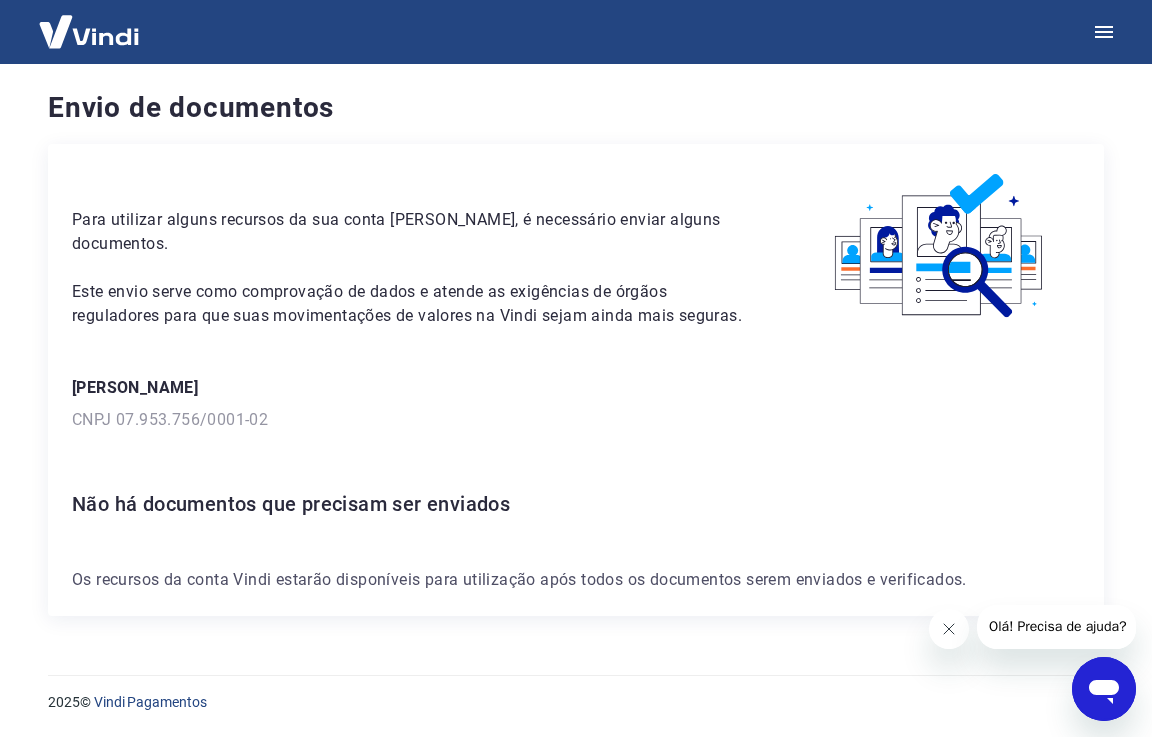 click 